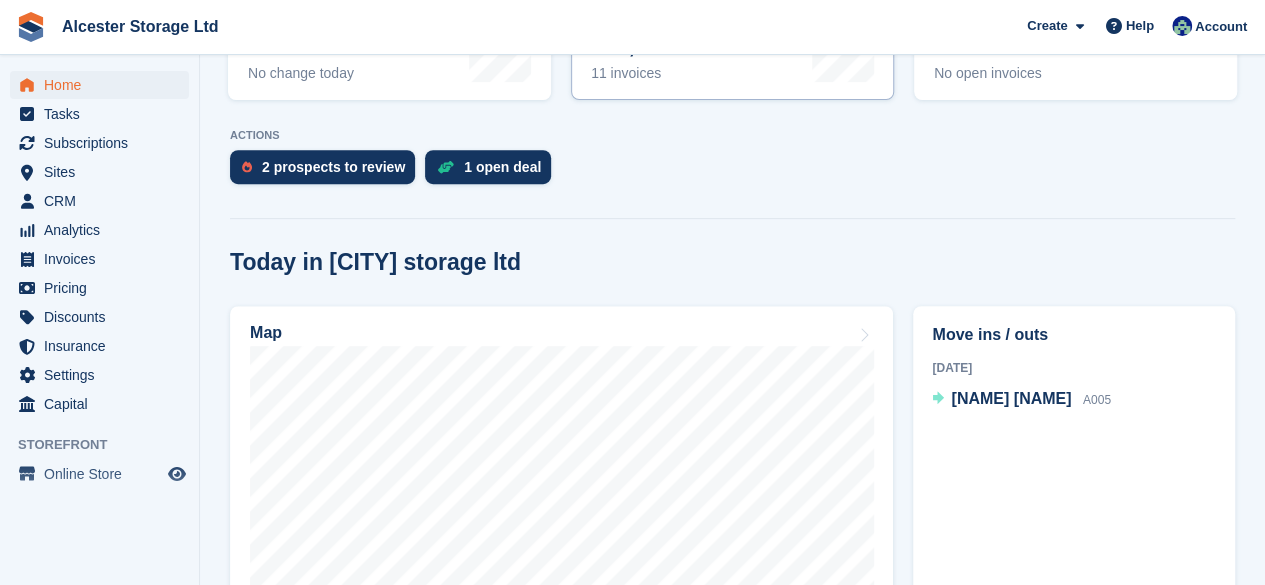 scroll, scrollTop: 277, scrollLeft: 0, axis: vertical 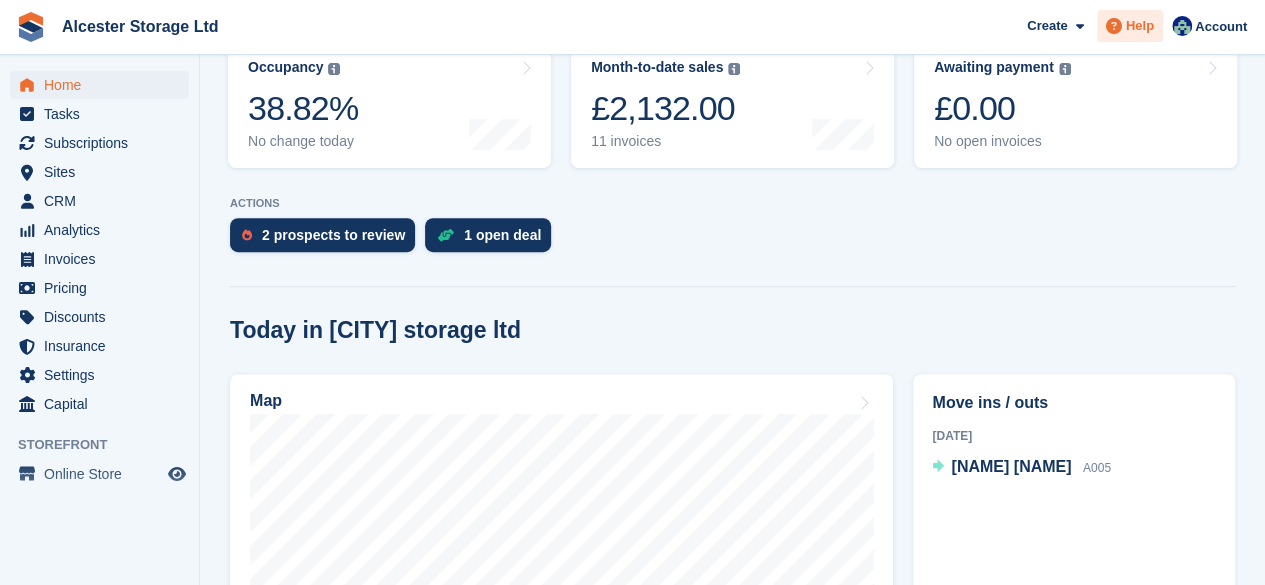 click at bounding box center [1114, 26] 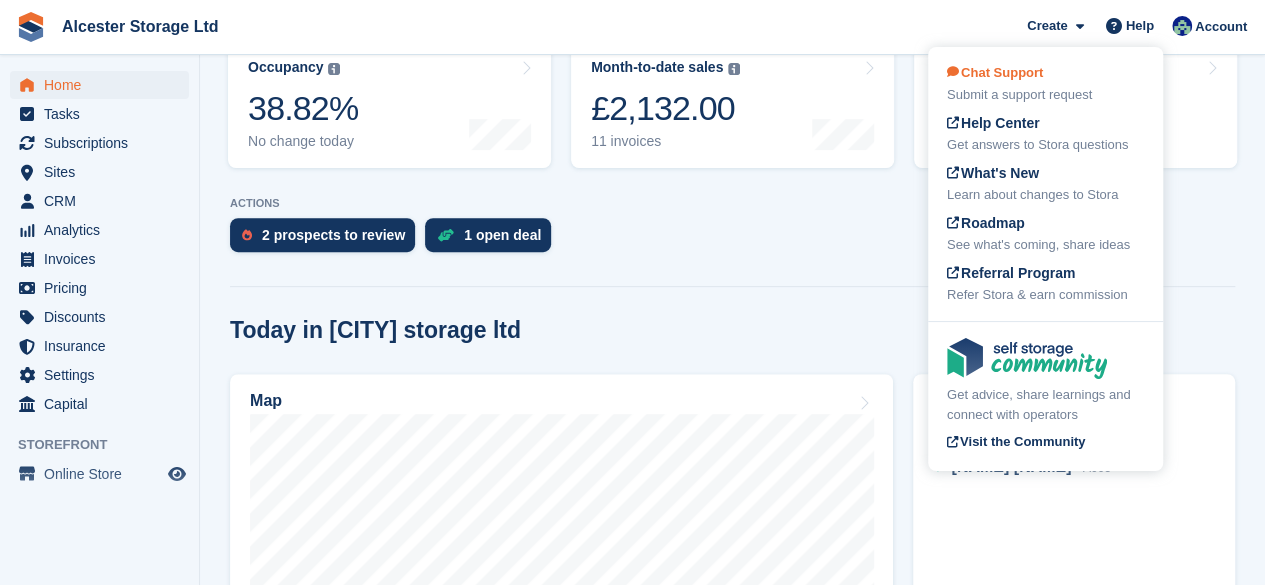 click on "Submit a support request" at bounding box center [1045, 95] 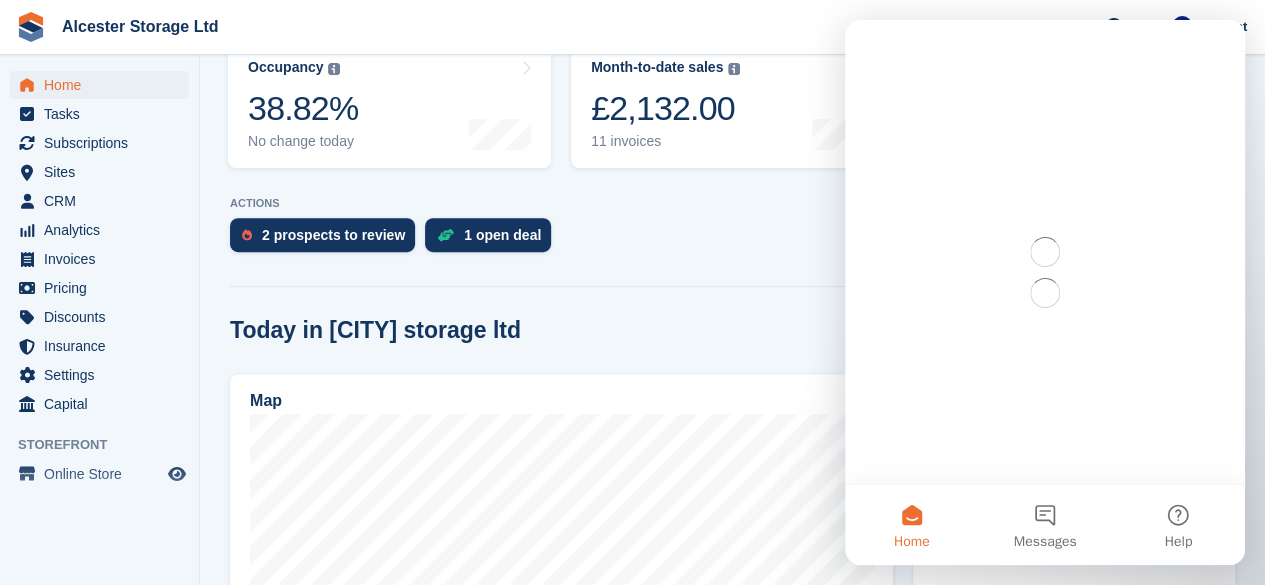 scroll, scrollTop: 0, scrollLeft: 0, axis: both 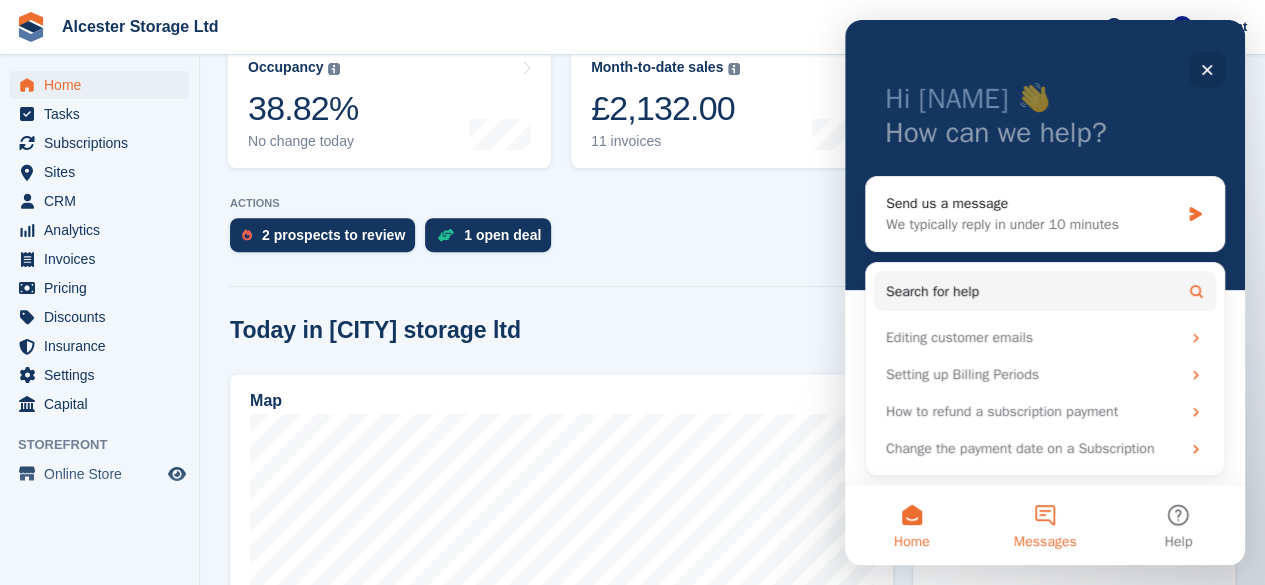 click on "Messages" at bounding box center [1044, 525] 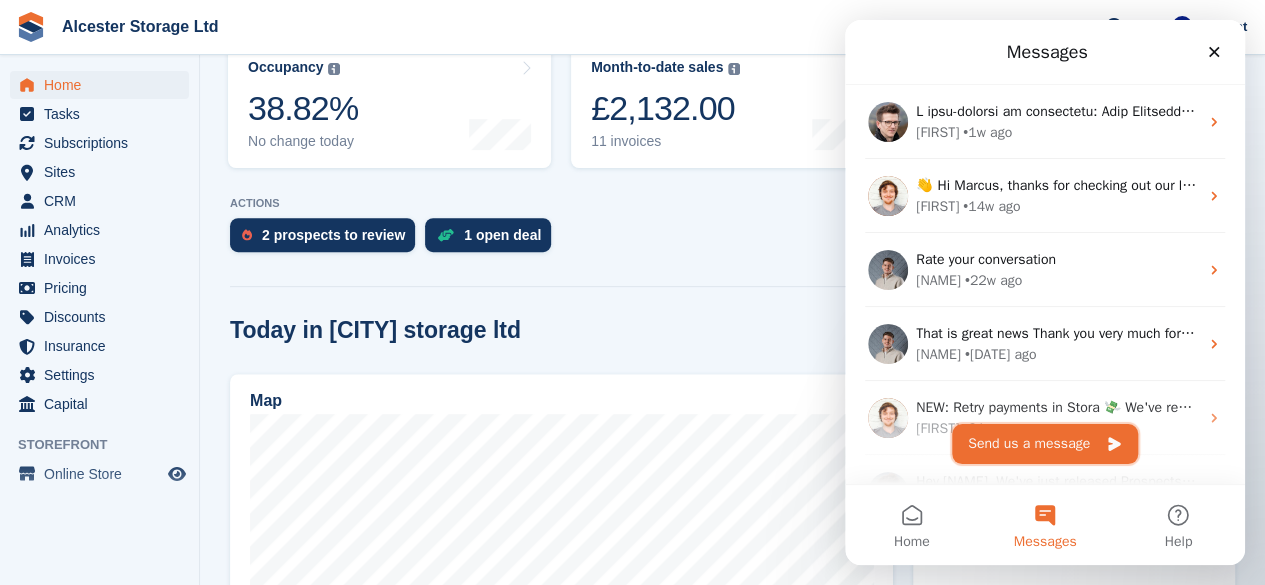 click on "Send us a message" at bounding box center [1045, 444] 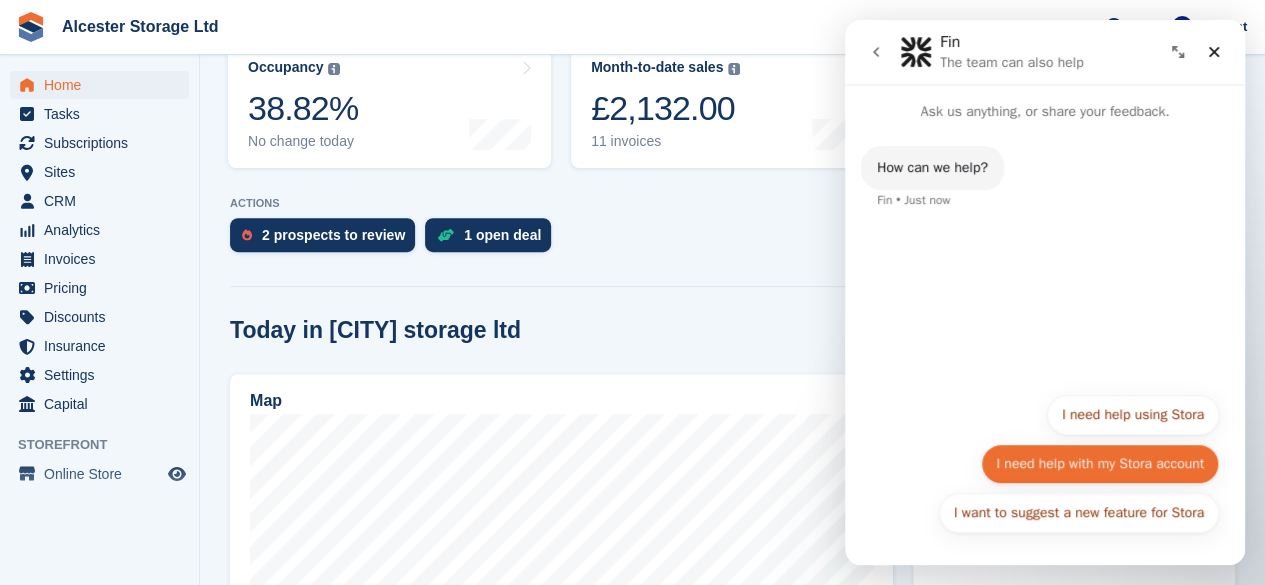 click on "I need help with my Stora account" at bounding box center [1100, 464] 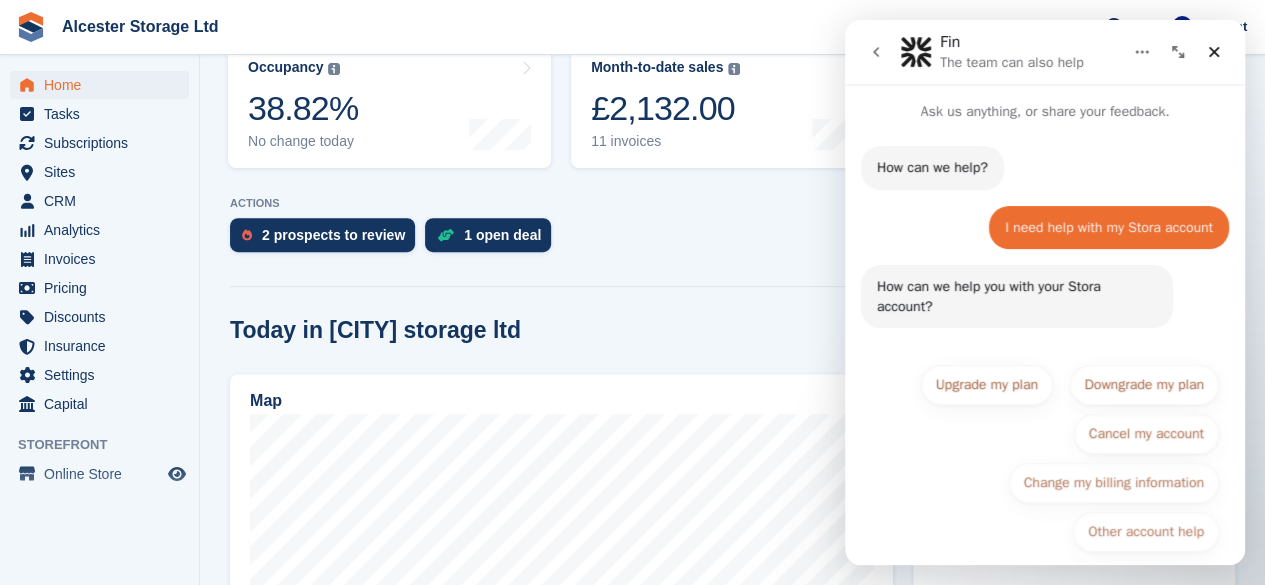 scroll, scrollTop: 18, scrollLeft: 0, axis: vertical 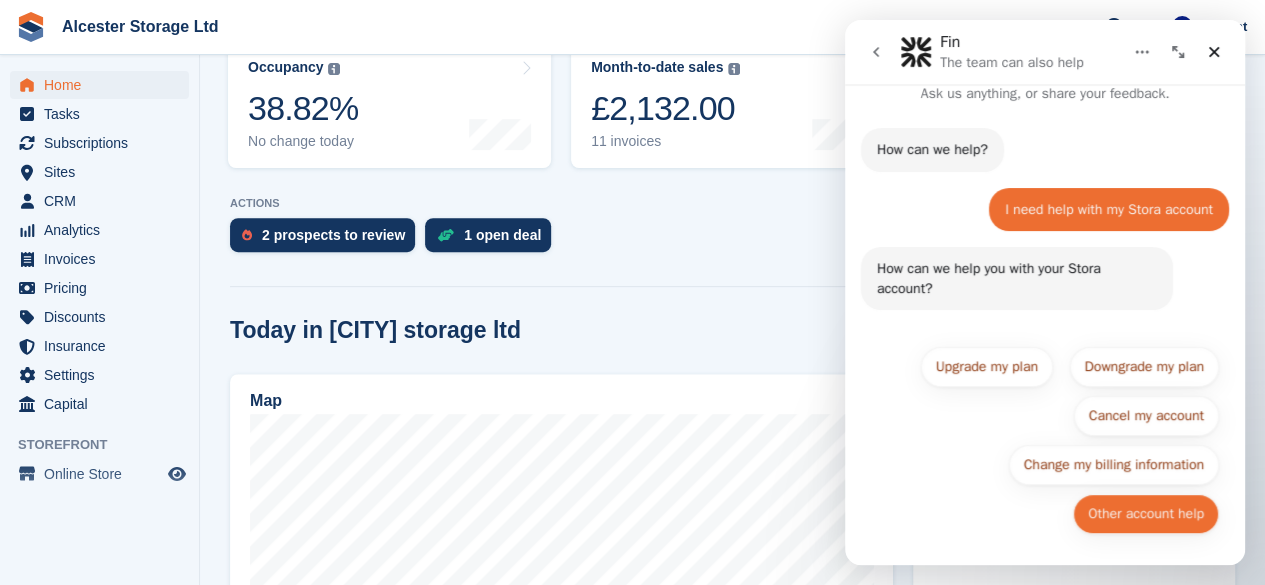 click on "Other account help" at bounding box center [1146, 514] 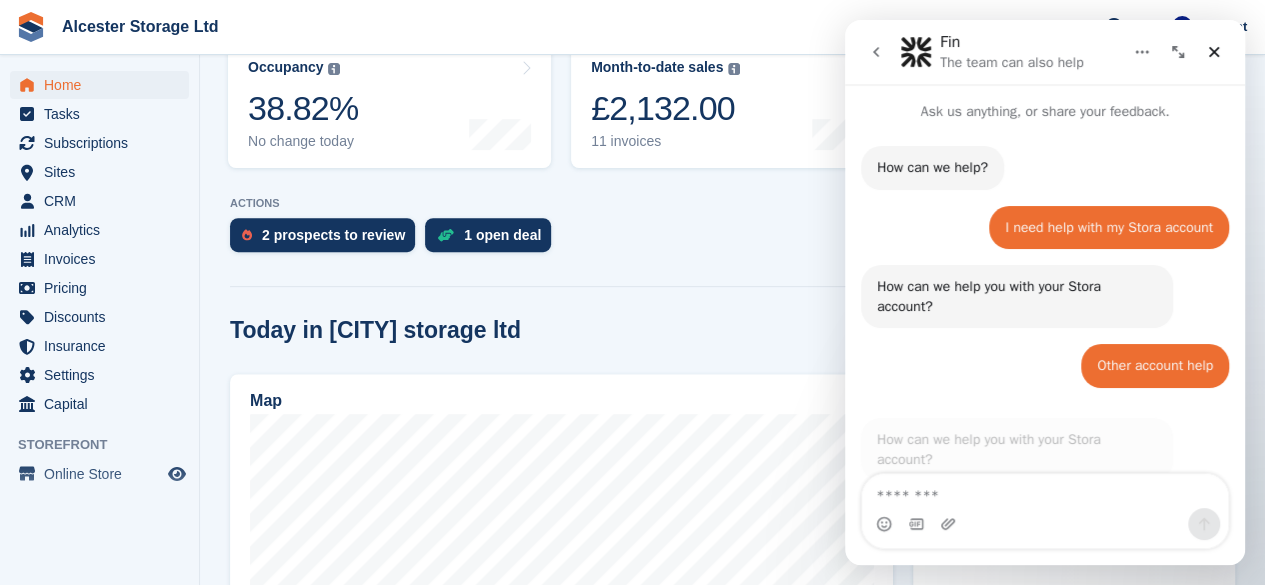 scroll, scrollTop: 34, scrollLeft: 0, axis: vertical 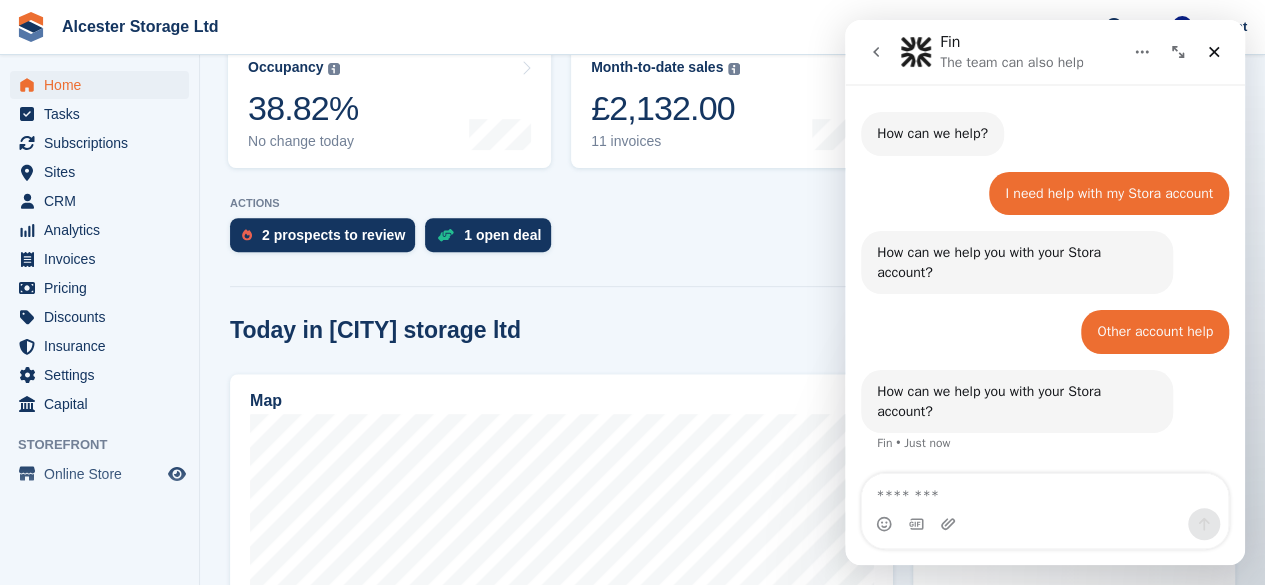 click at bounding box center [1045, 491] 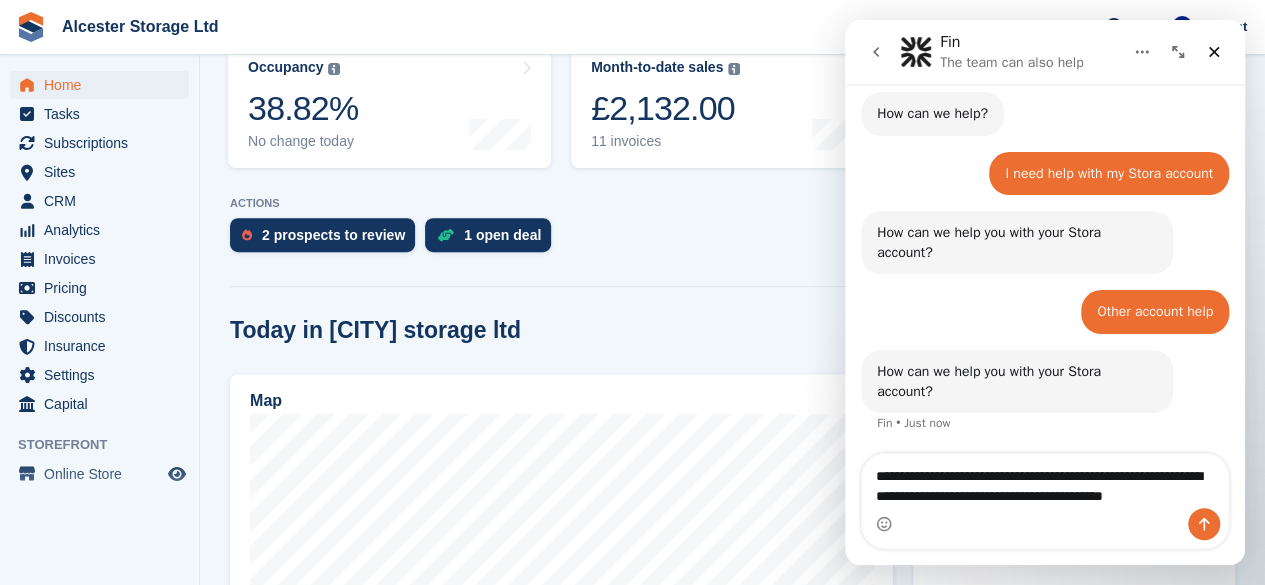 scroll, scrollTop: 74, scrollLeft: 0, axis: vertical 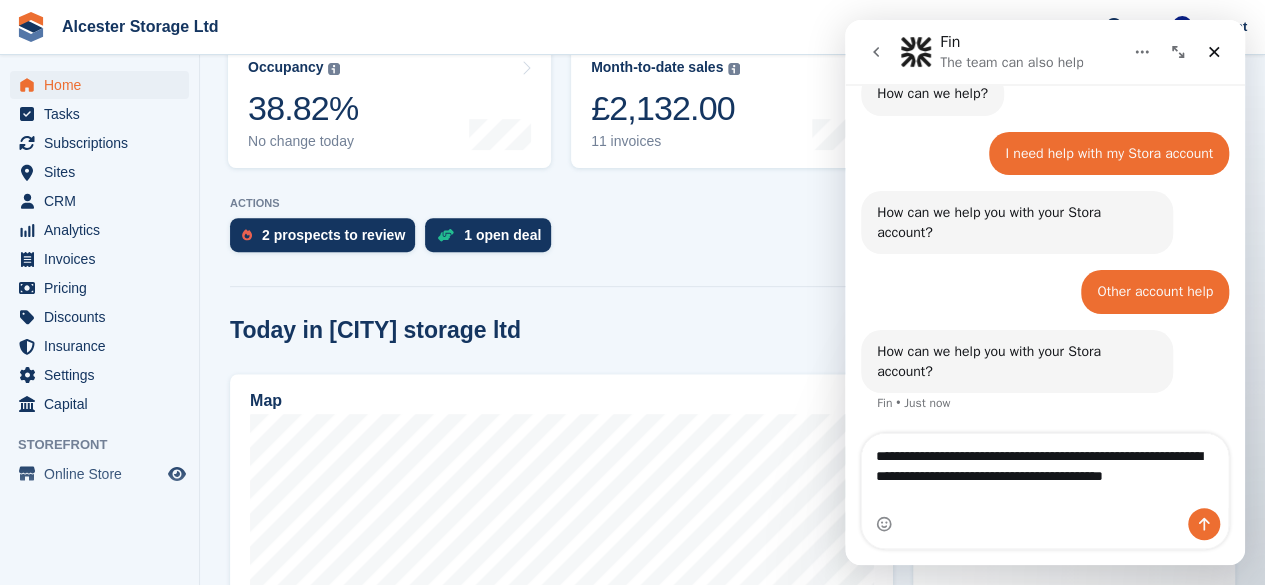 type on "**********" 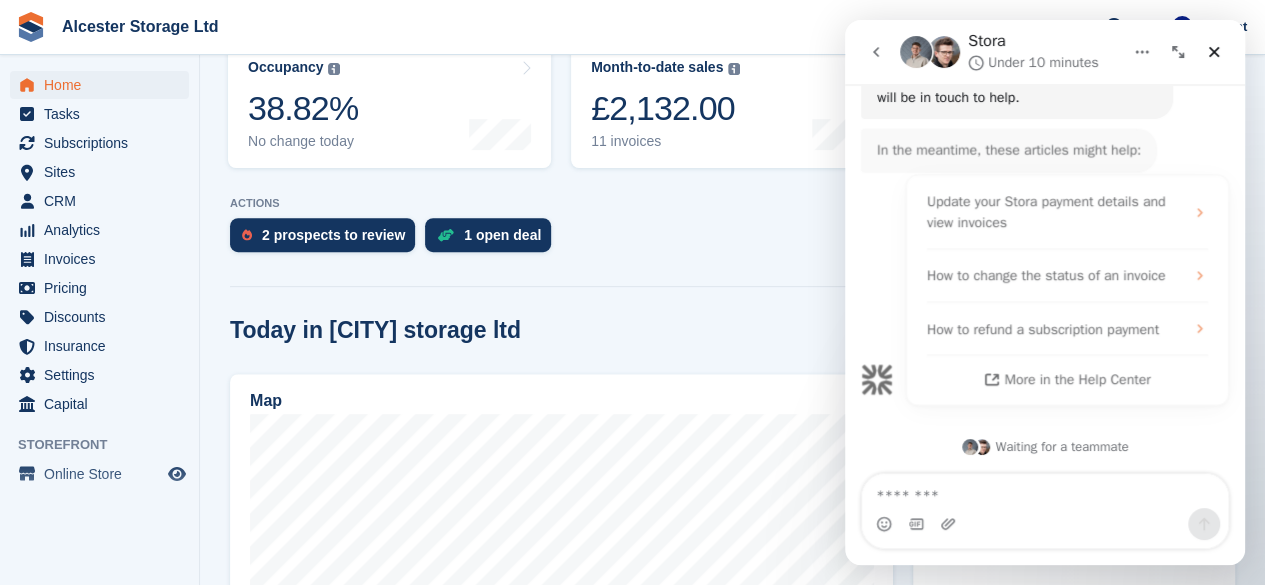 scroll, scrollTop: 525, scrollLeft: 0, axis: vertical 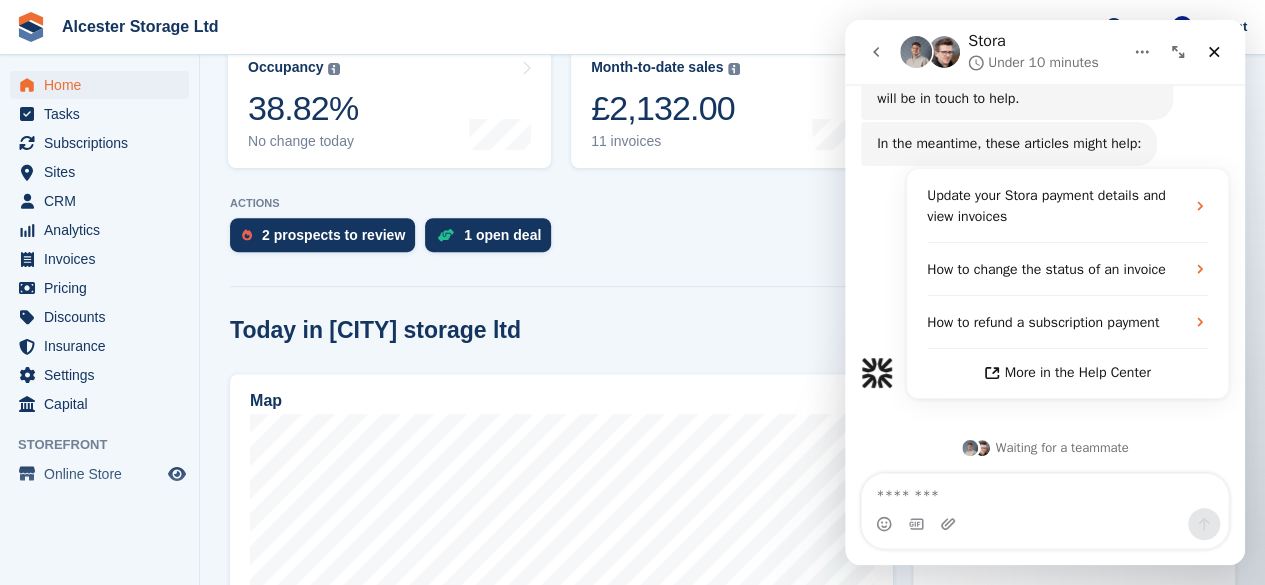 click on "Update your Stora payment details and view invoices How to change the status of an invoice How to refund a subscription payment More in the Help Center" at bounding box center [1045, 283] 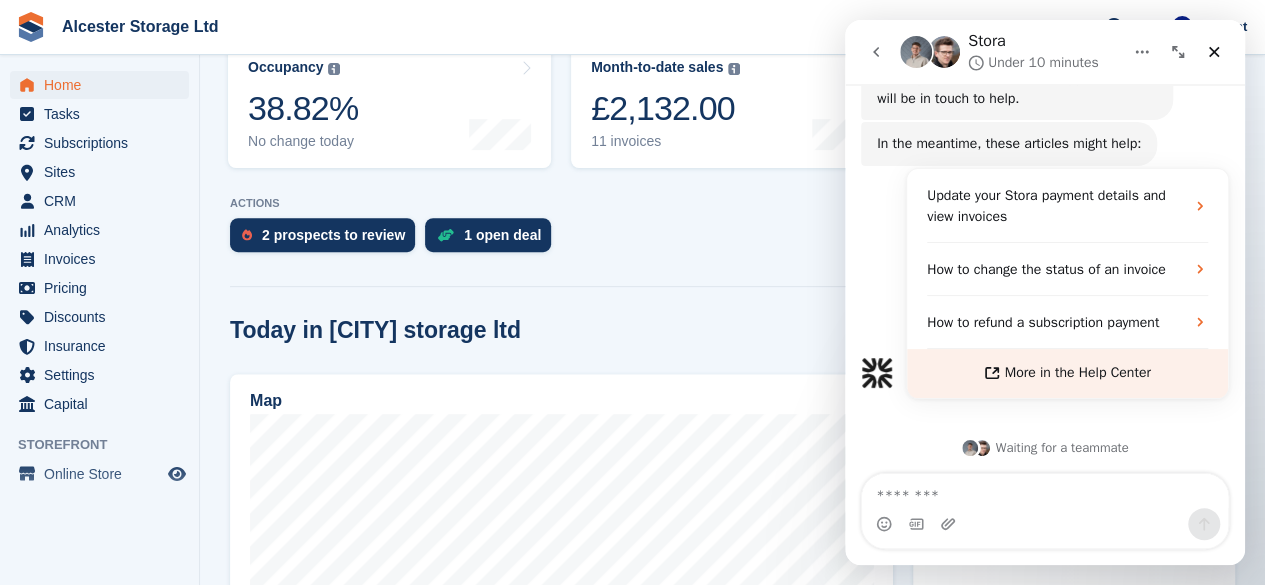 click on "More in the Help Center" at bounding box center (1077, 373) 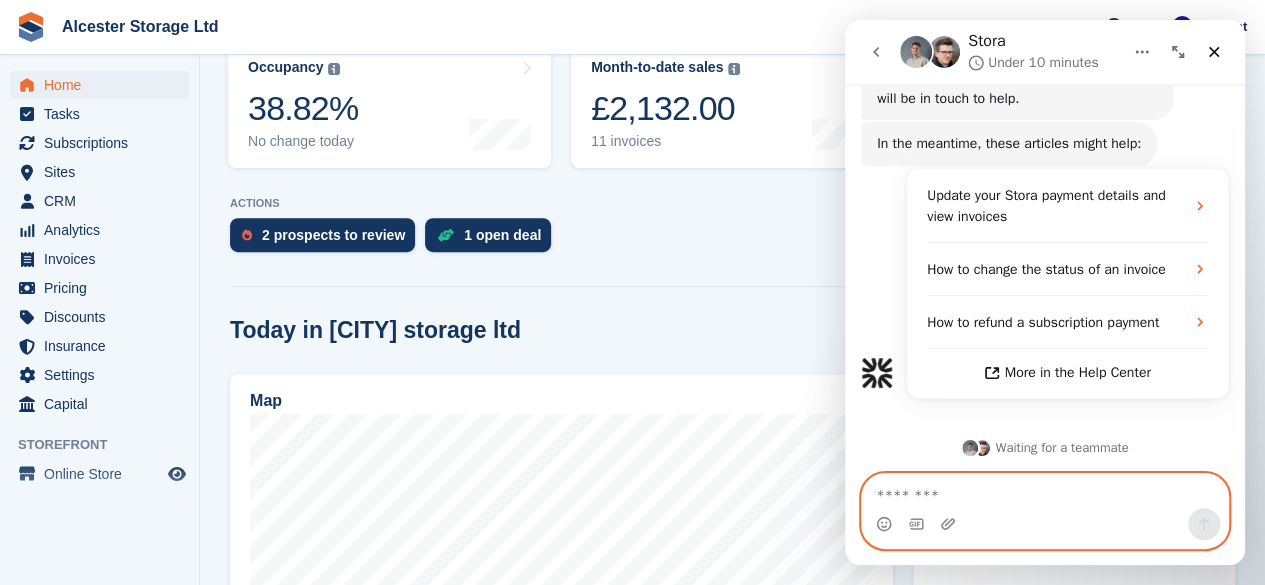 click at bounding box center [1045, 491] 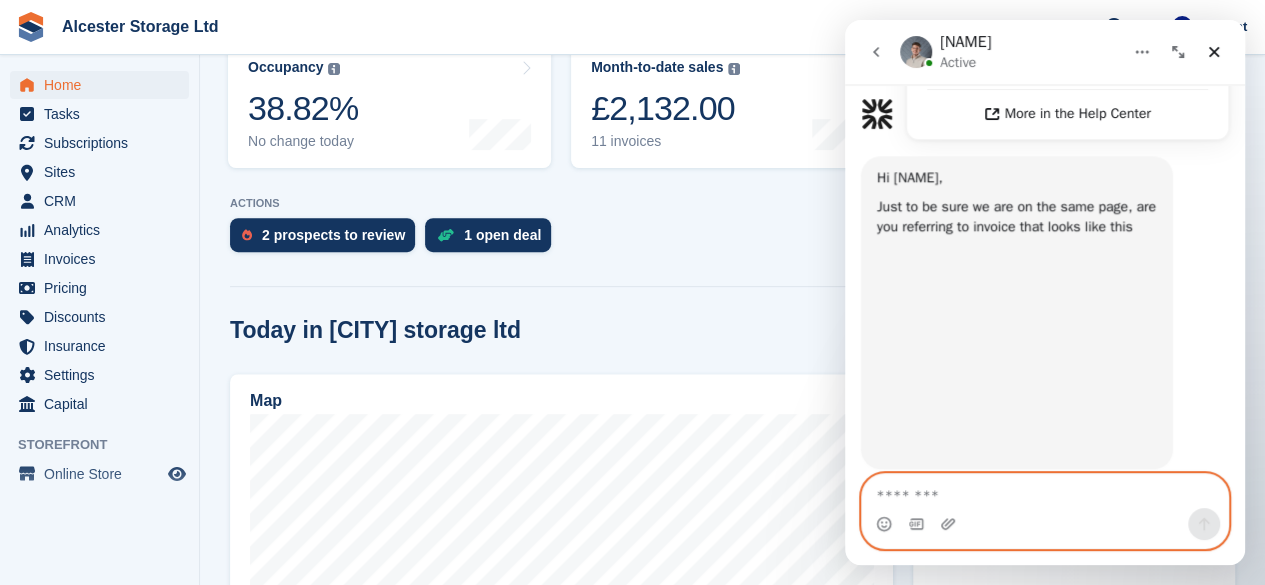 scroll, scrollTop: 818, scrollLeft: 0, axis: vertical 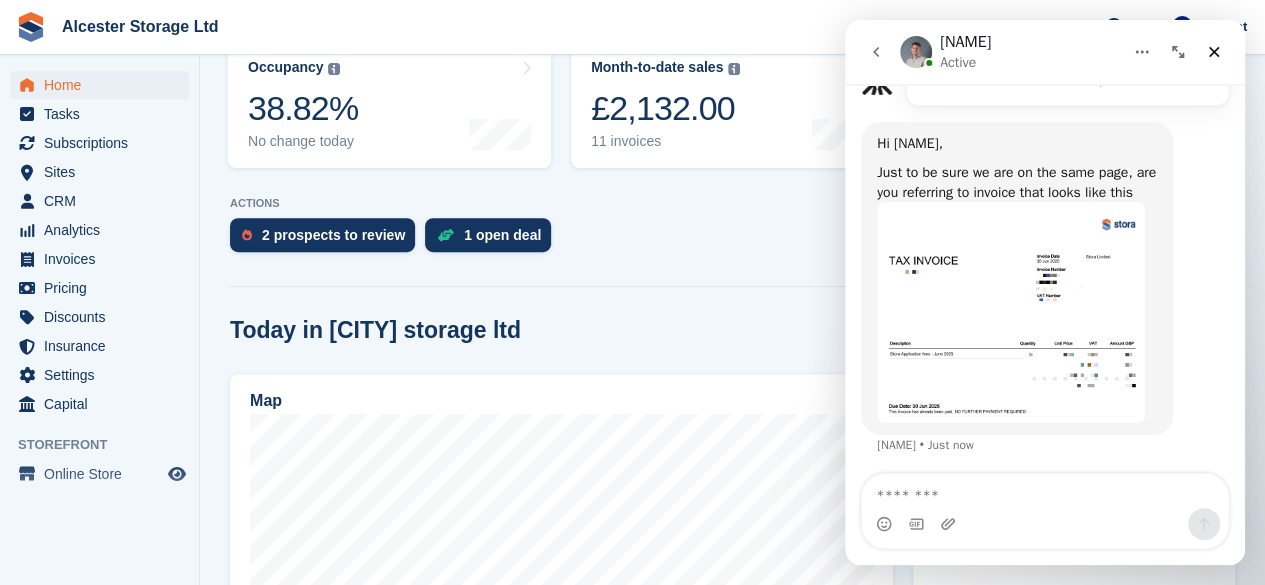 click at bounding box center (1011, 312) 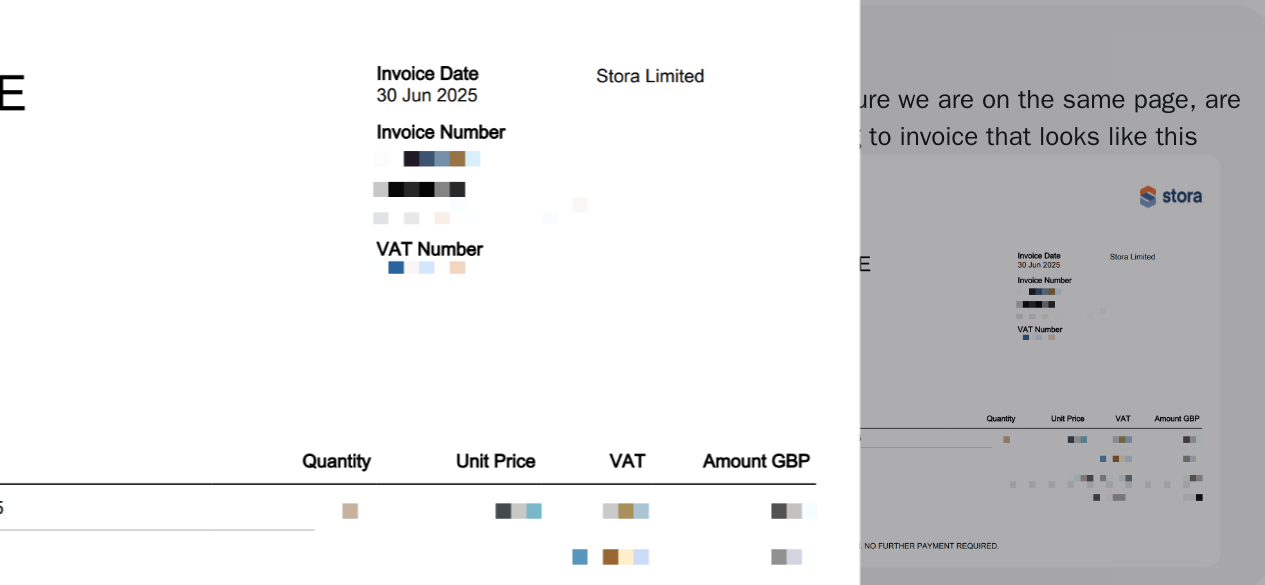 scroll, scrollTop: 277, scrollLeft: 0, axis: vertical 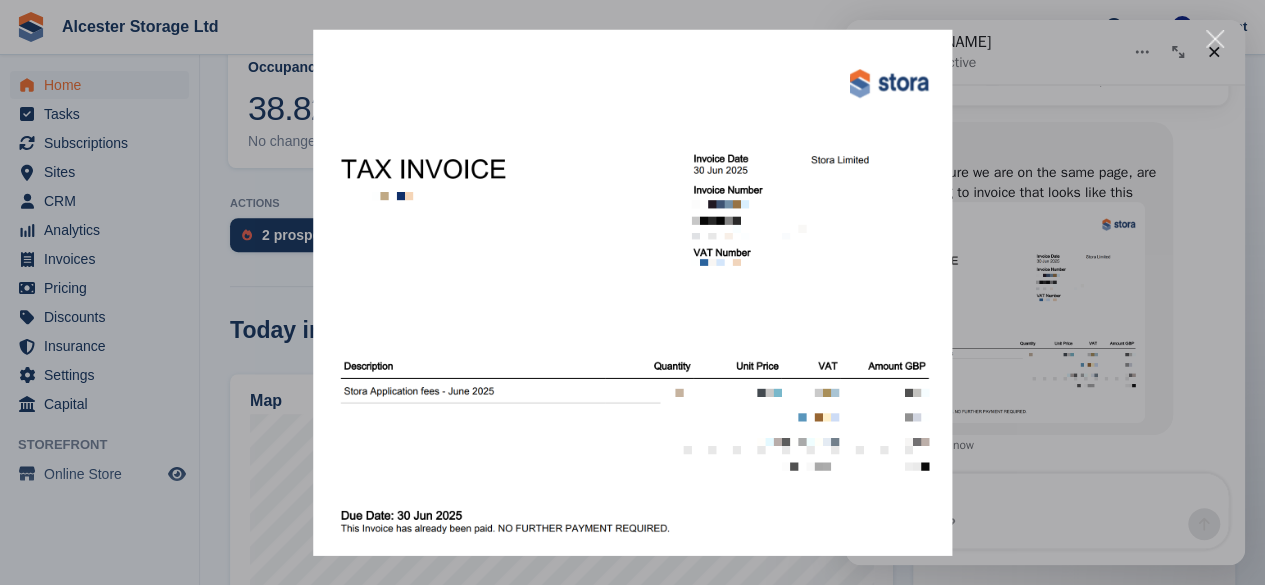 click at bounding box center [632, 292] 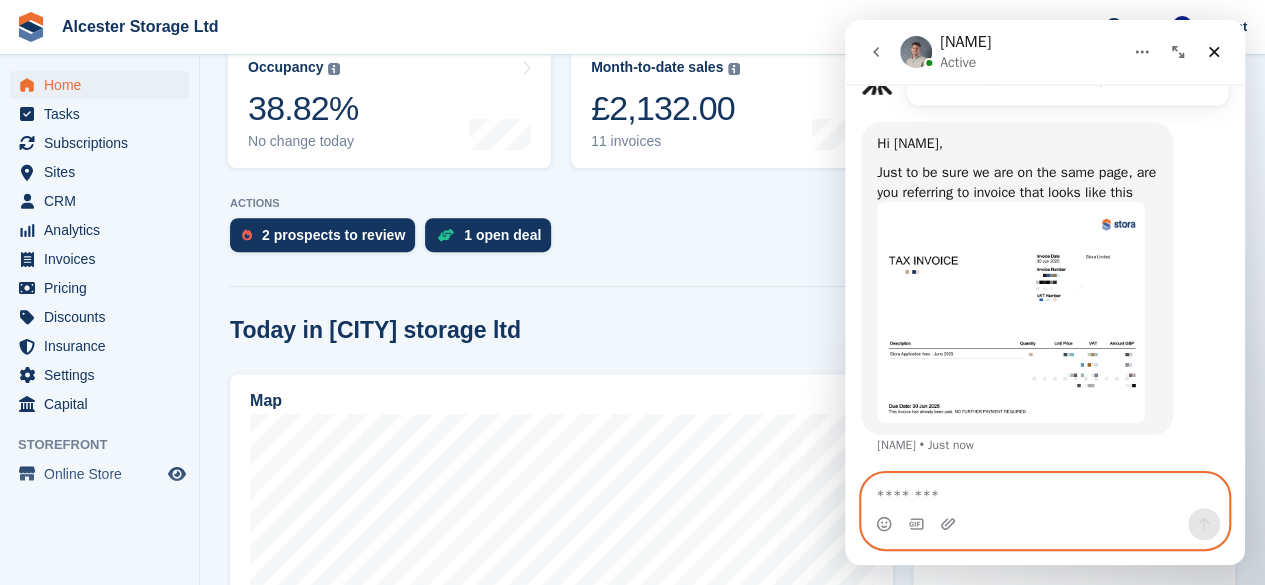 click at bounding box center [1045, 491] 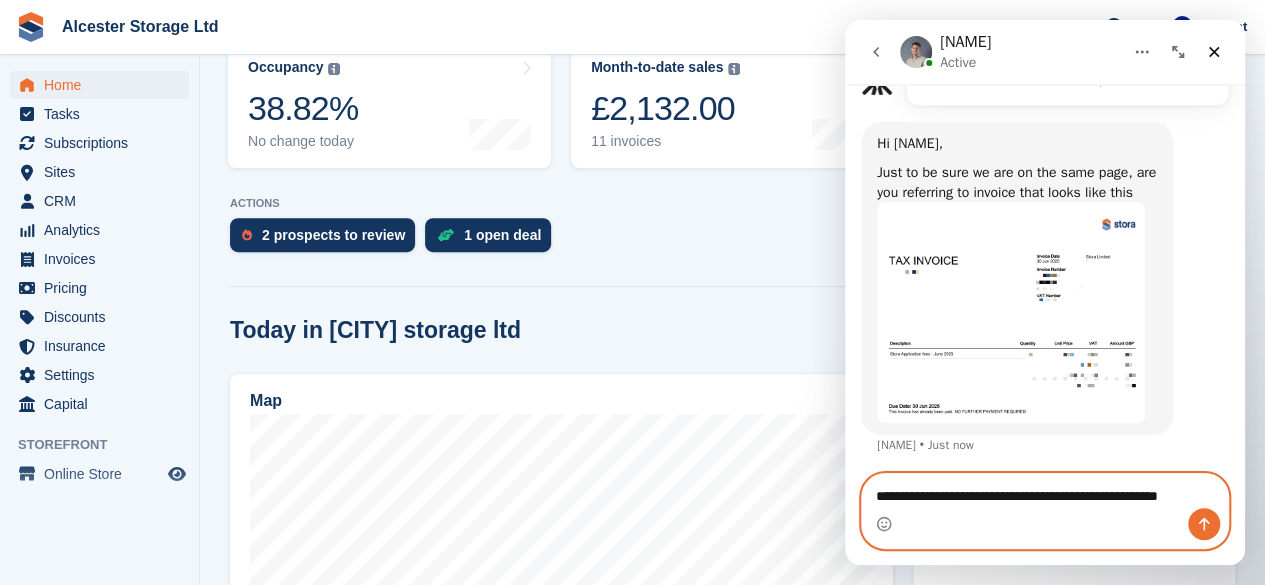 scroll, scrollTop: 838, scrollLeft: 0, axis: vertical 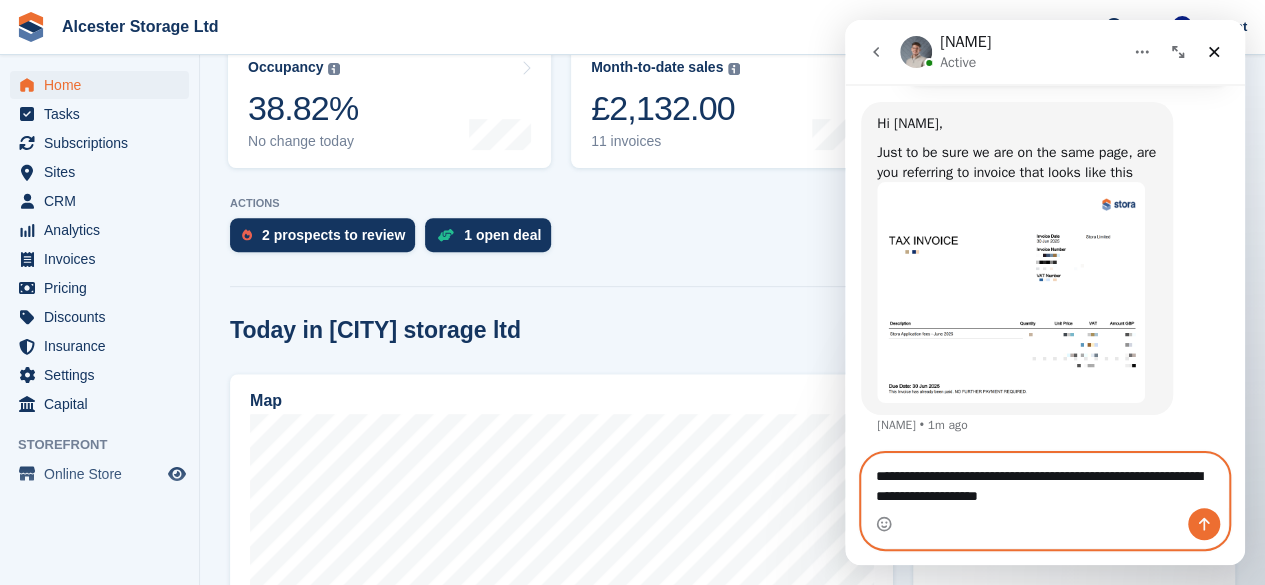 type on "**********" 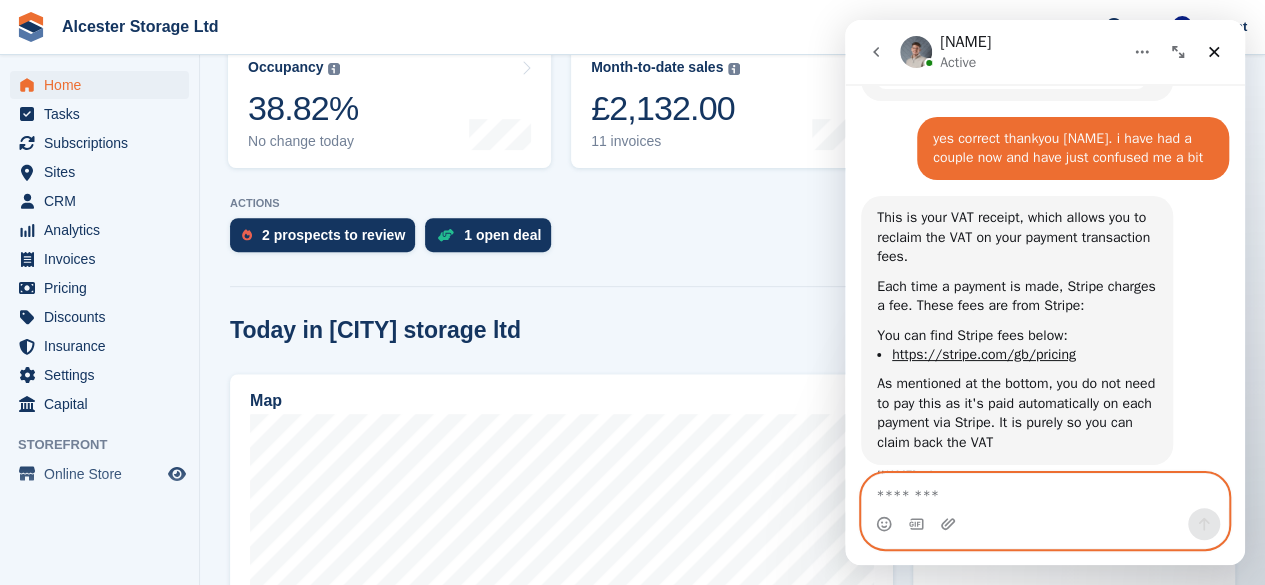 scroll, scrollTop: 1182, scrollLeft: 0, axis: vertical 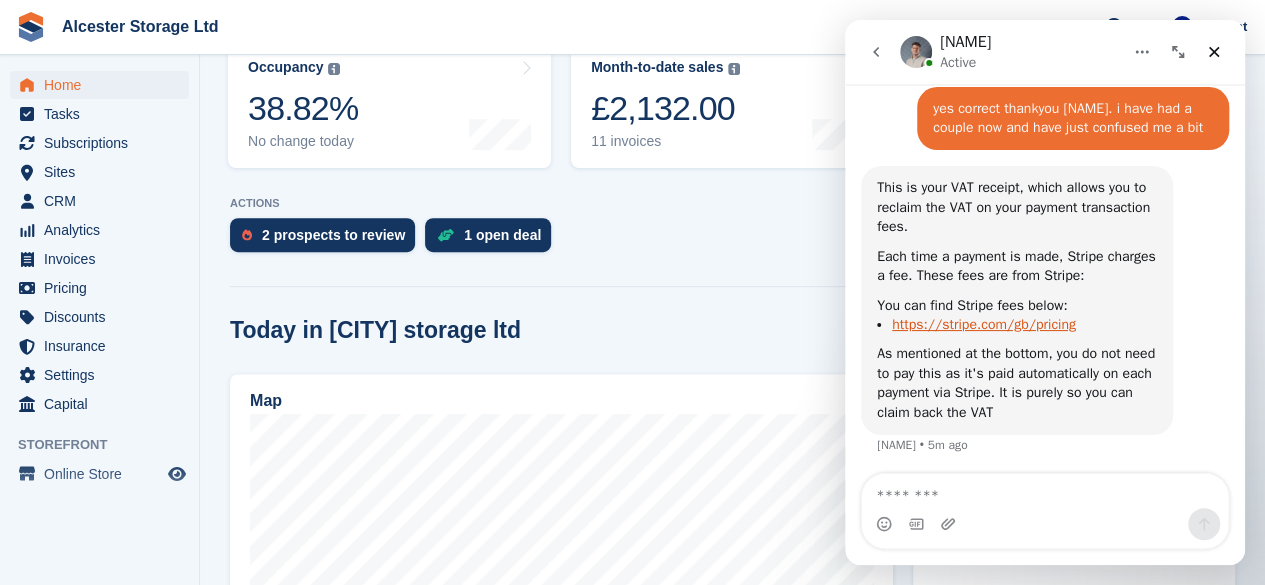 click on "https://stripe.com/gb/pricing" at bounding box center [984, 324] 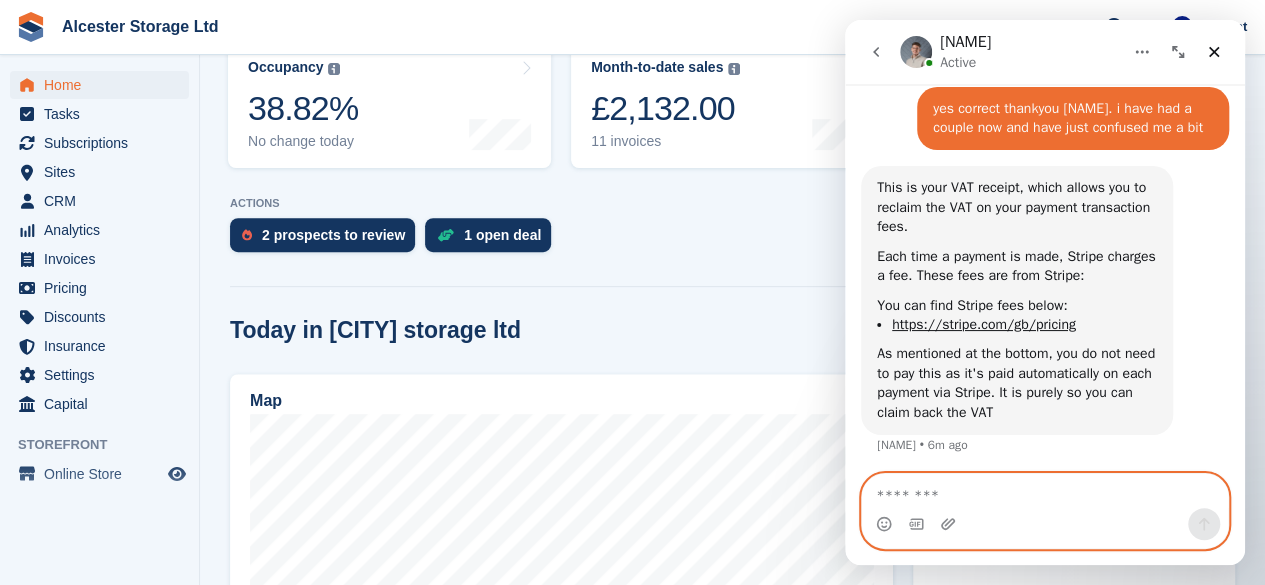 click at bounding box center (1045, 491) 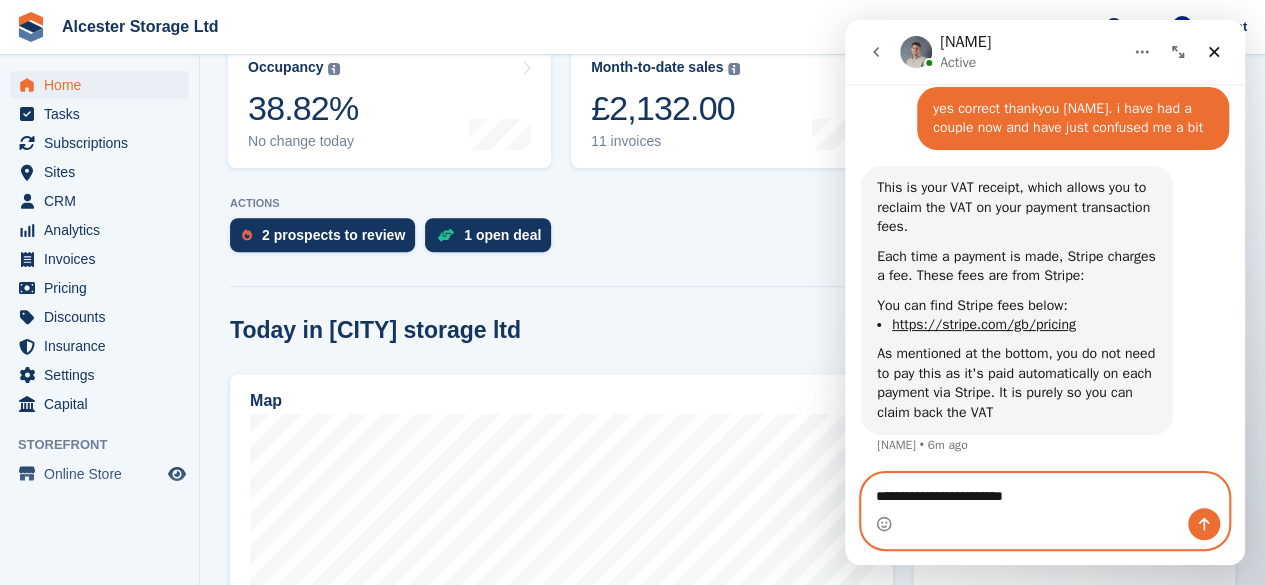 click on "**********" at bounding box center (1045, 491) 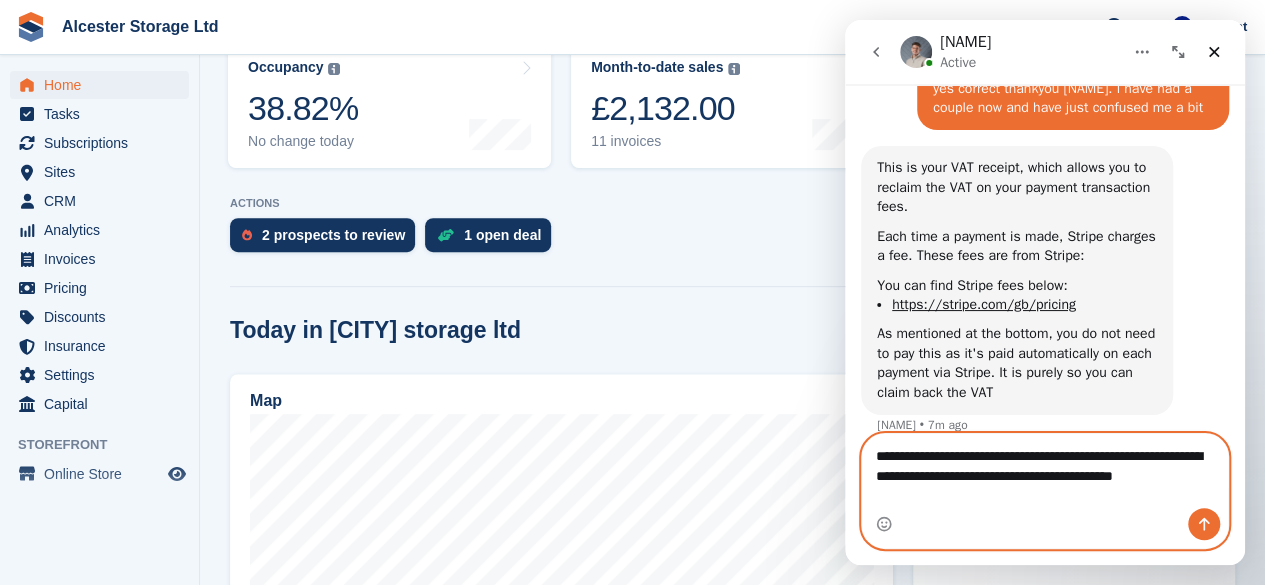 scroll, scrollTop: 1222, scrollLeft: 0, axis: vertical 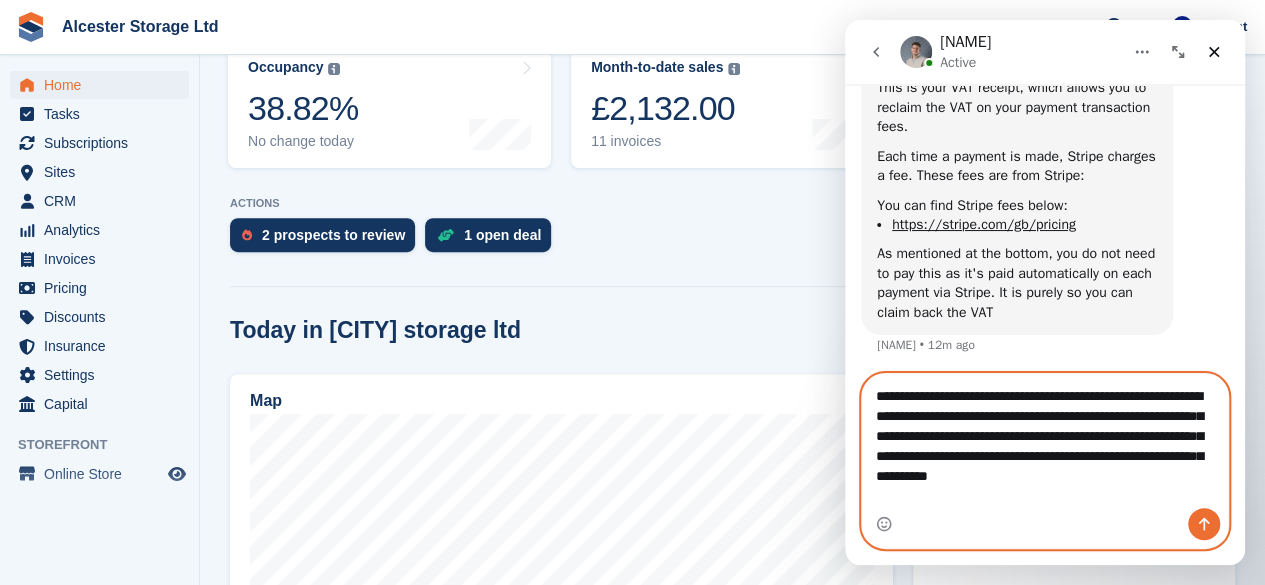 type on "**********" 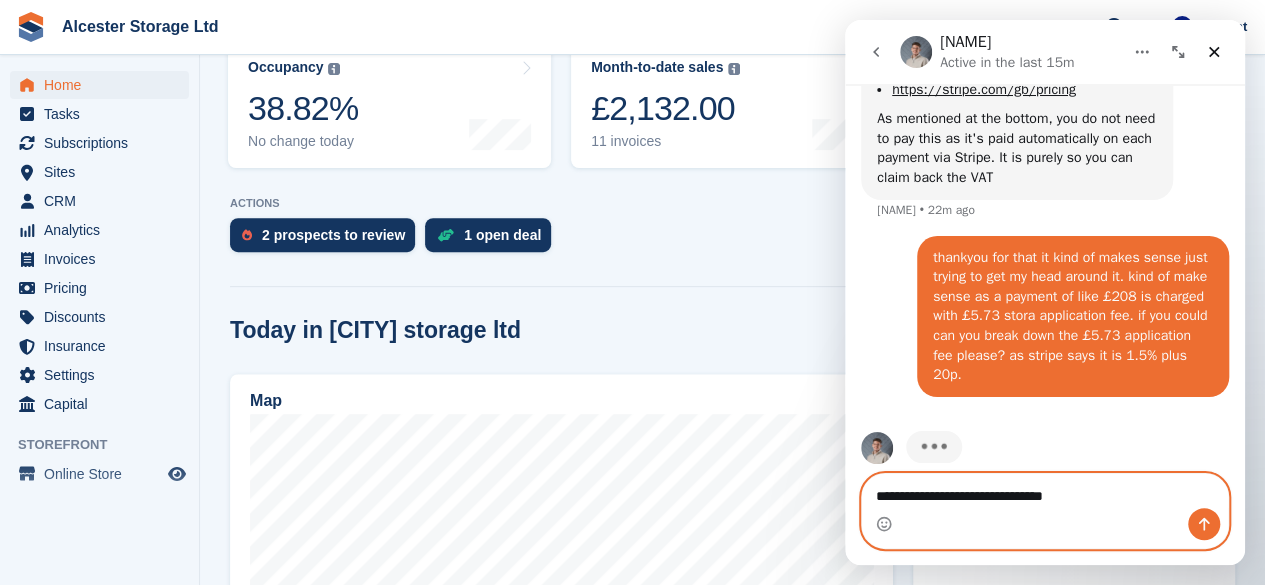 scroll, scrollTop: 1436, scrollLeft: 0, axis: vertical 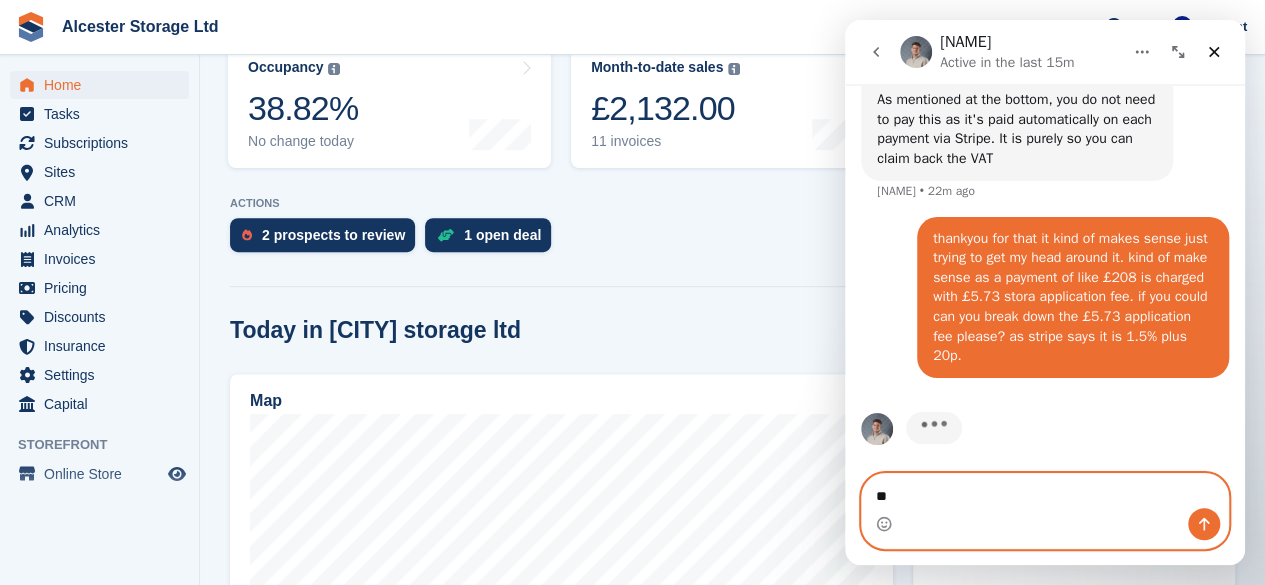 type on "*" 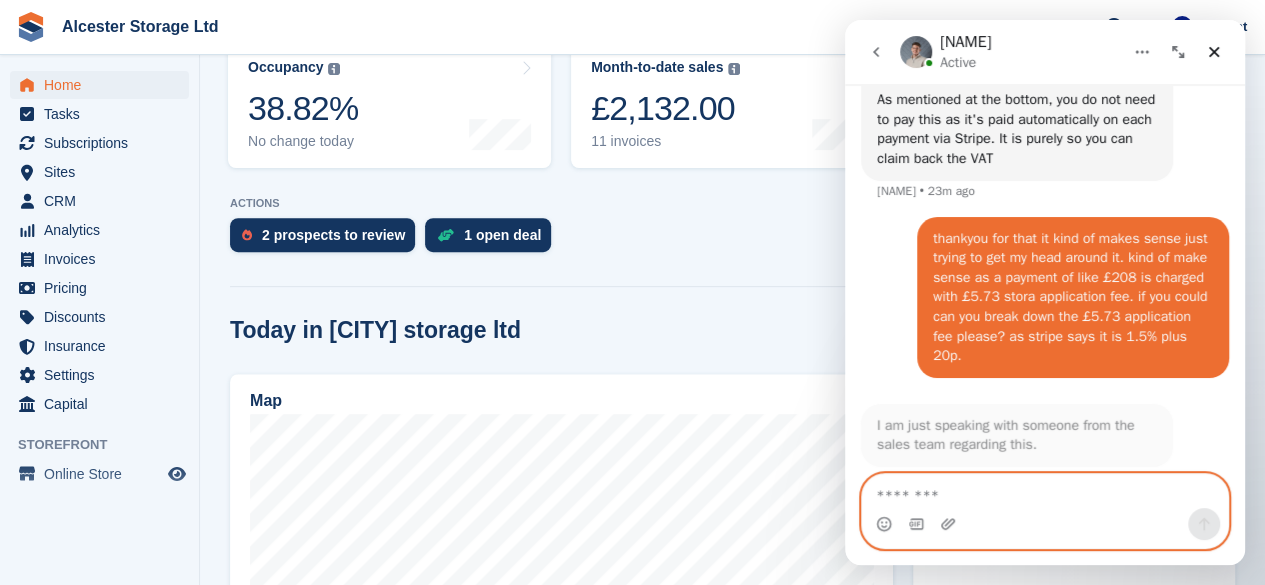 scroll, scrollTop: 1458, scrollLeft: 0, axis: vertical 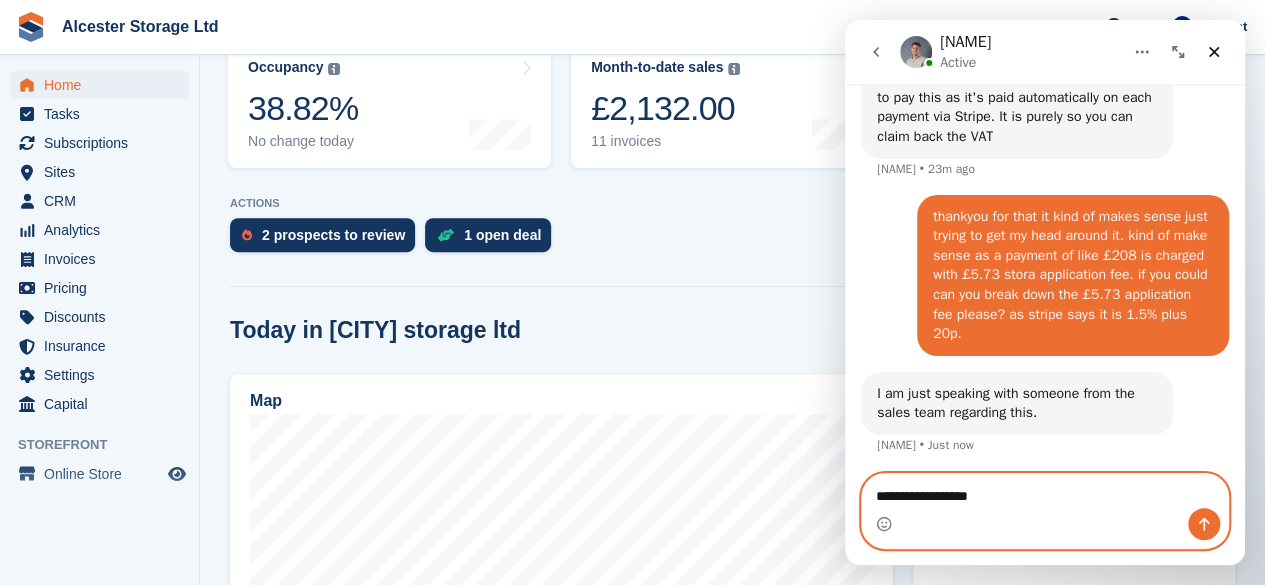 type on "**********" 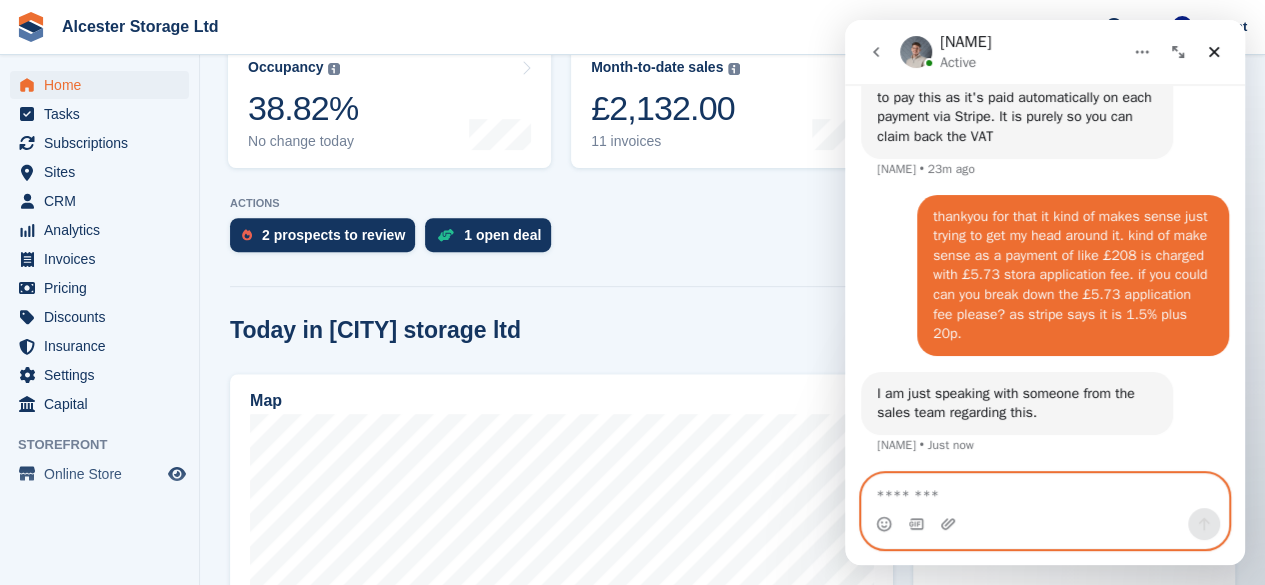 scroll, scrollTop: 1518, scrollLeft: 0, axis: vertical 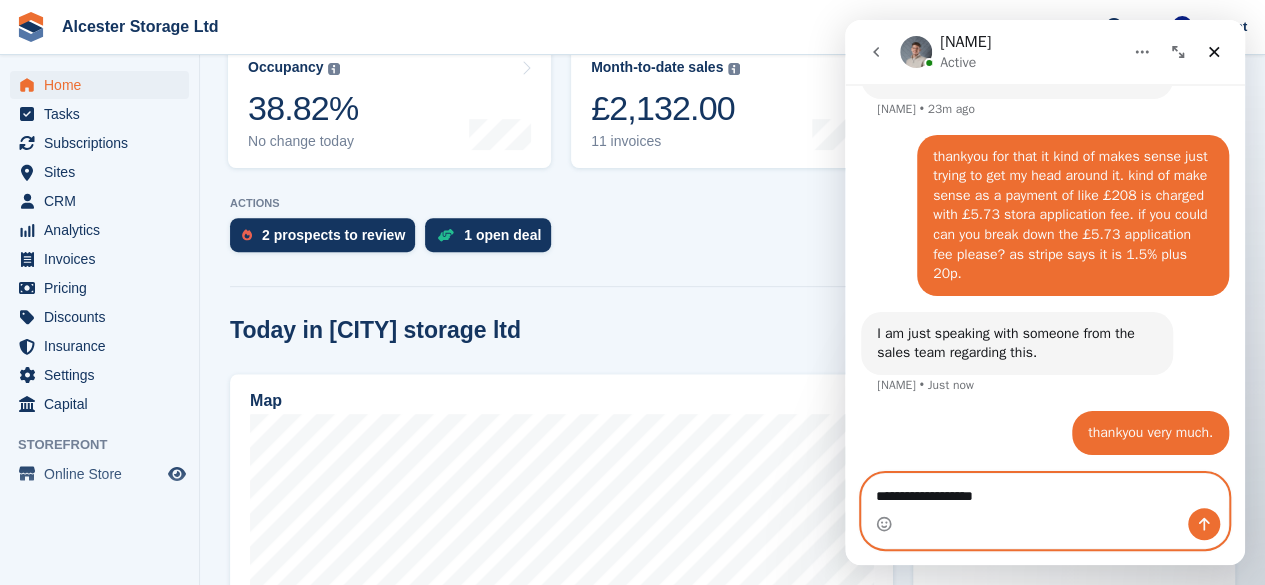 type on "**********" 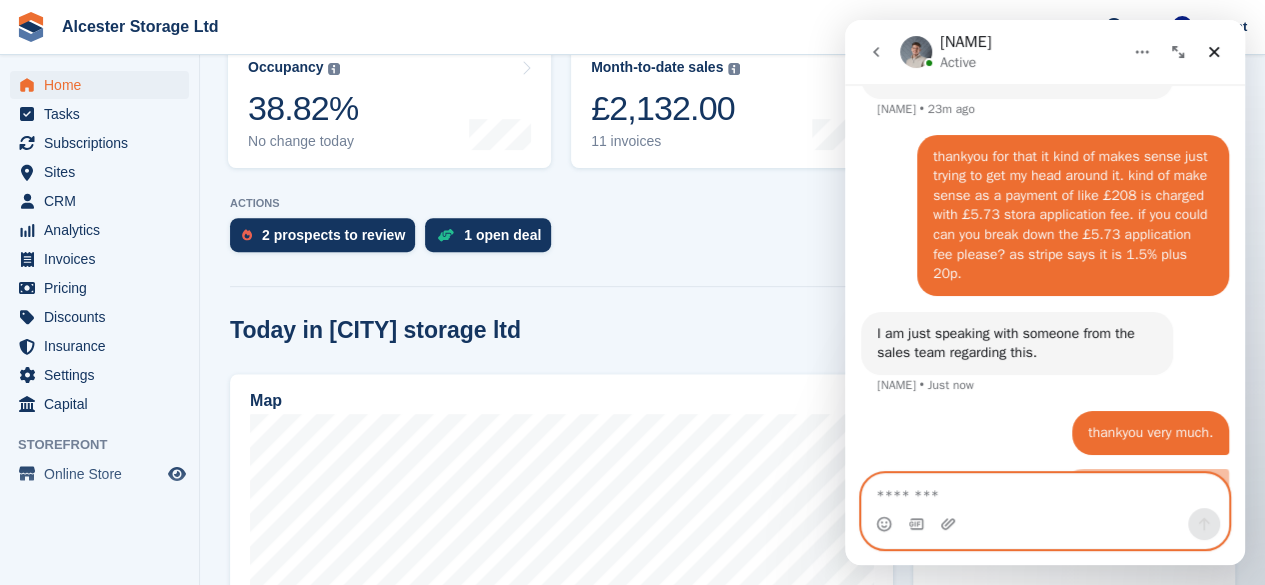scroll, scrollTop: 1564, scrollLeft: 0, axis: vertical 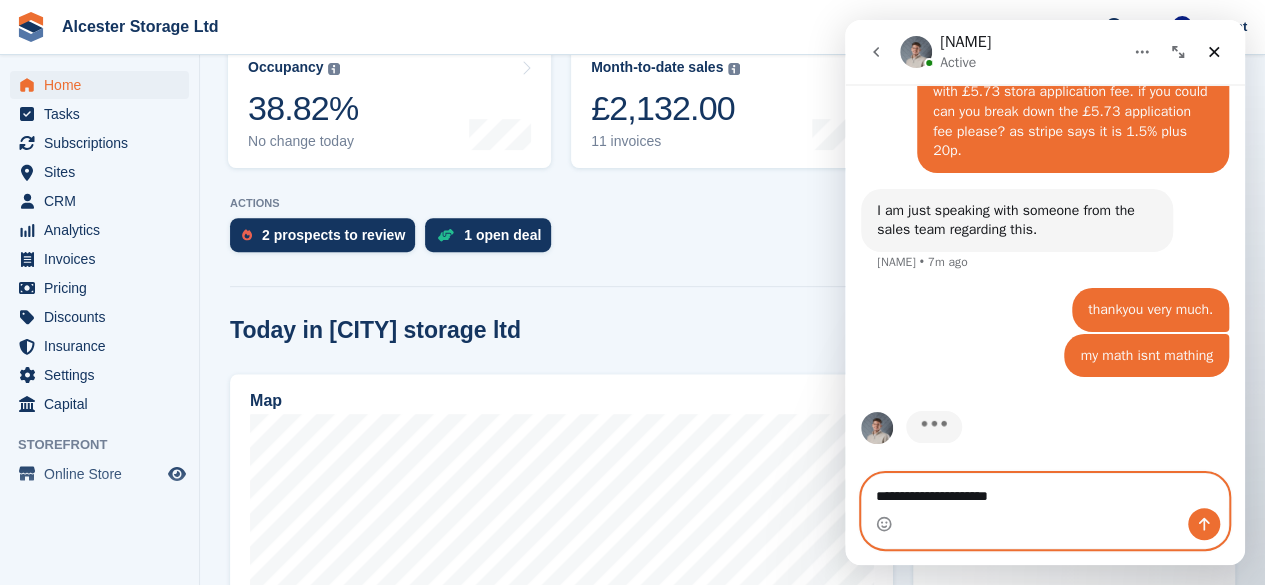 type on "**********" 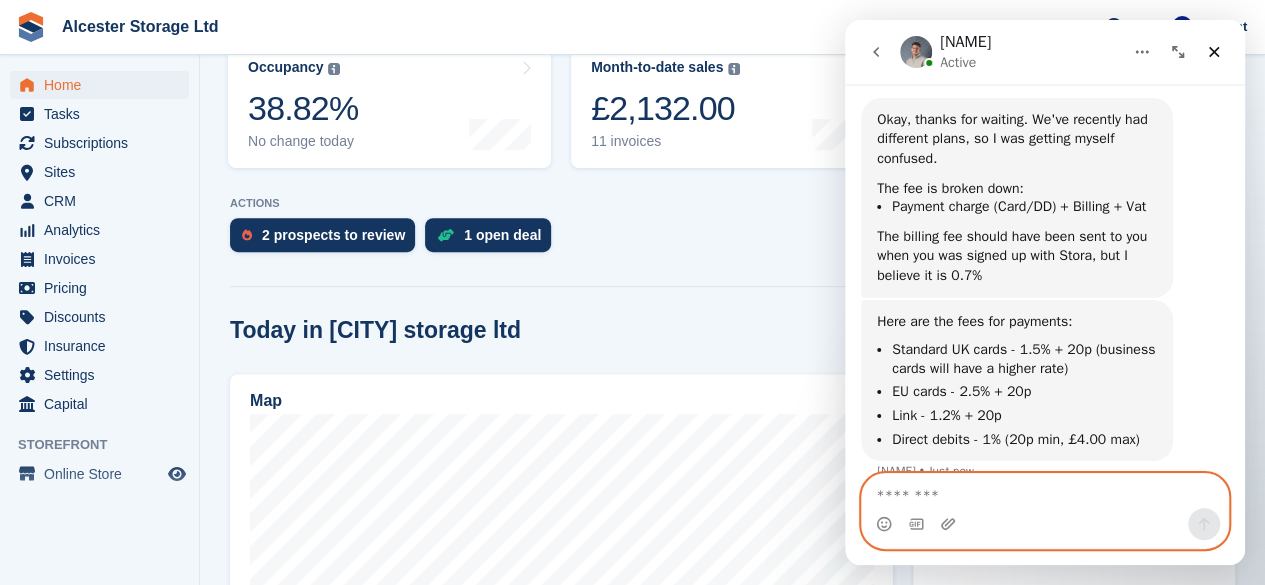 scroll, scrollTop: 1989, scrollLeft: 0, axis: vertical 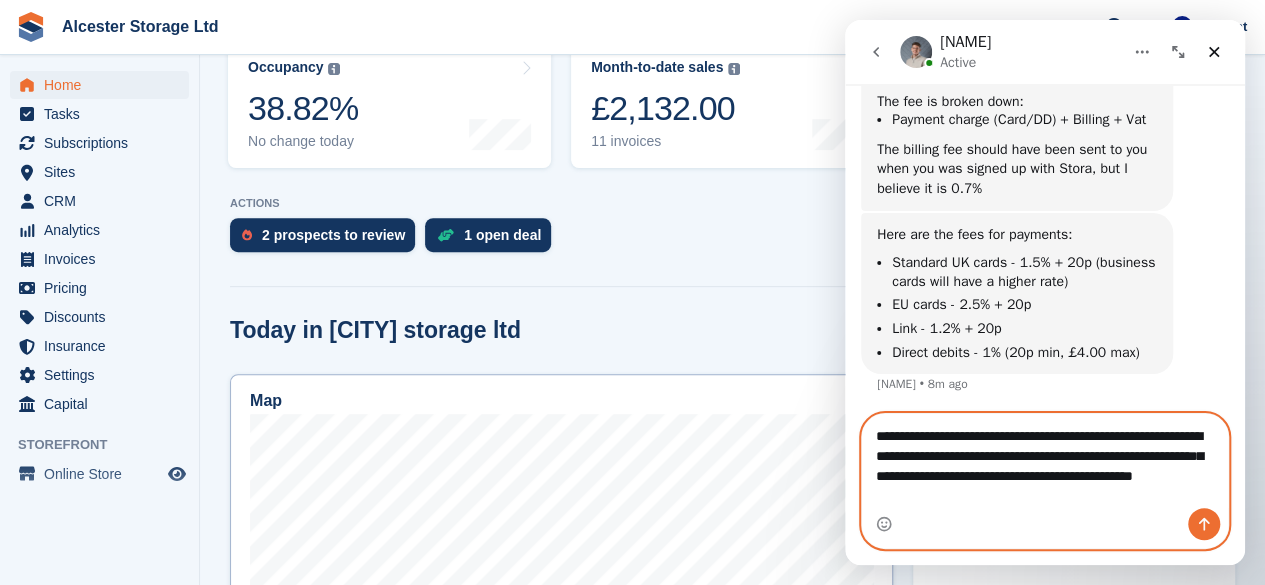 type on "**********" 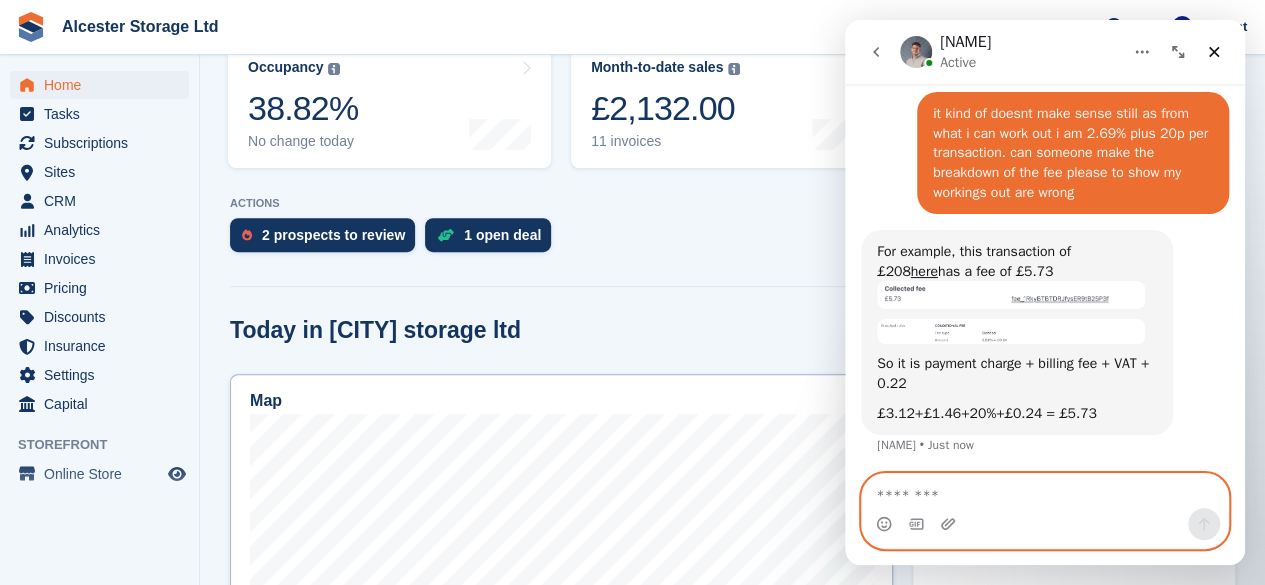 scroll, scrollTop: 2348, scrollLeft: 0, axis: vertical 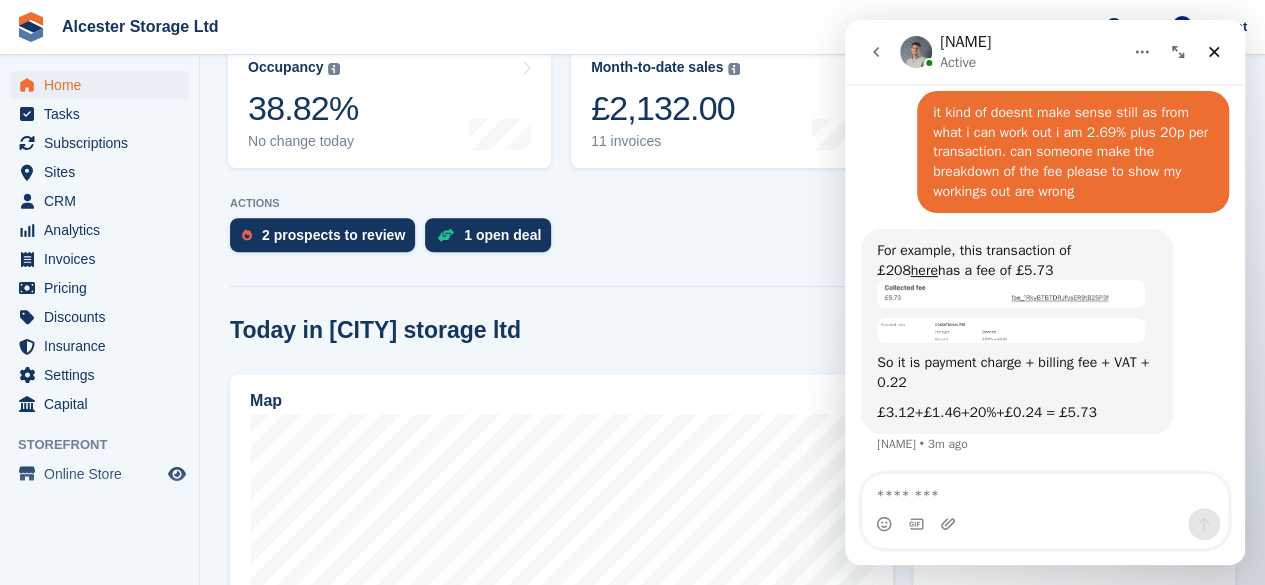 click at bounding box center (1011, 330) 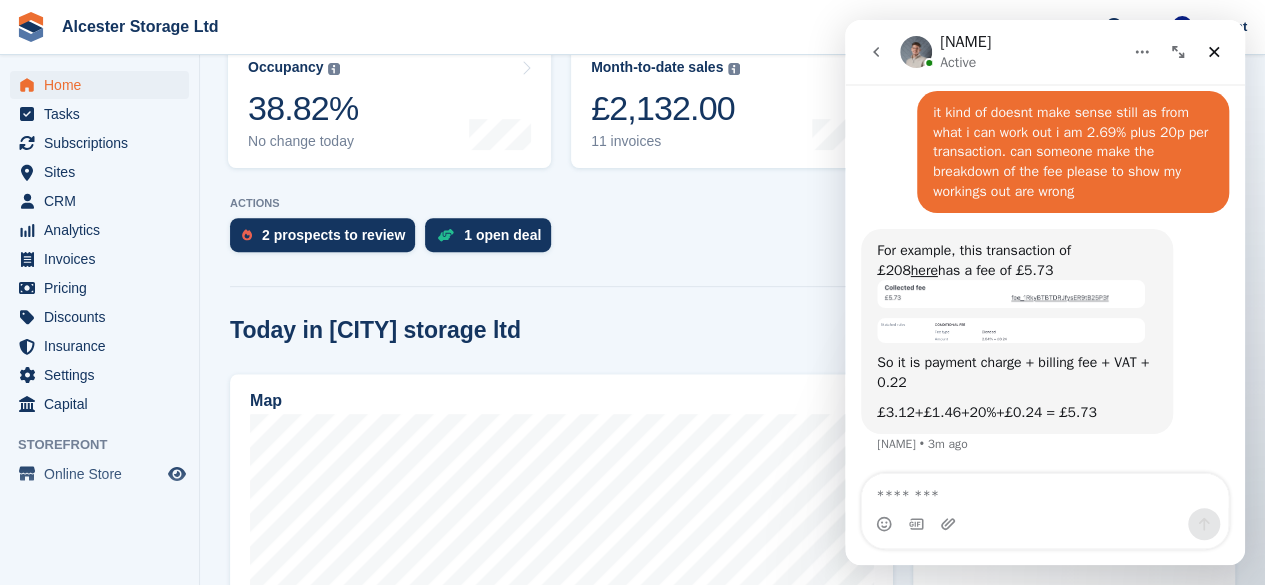 scroll, scrollTop: 0, scrollLeft: 0, axis: both 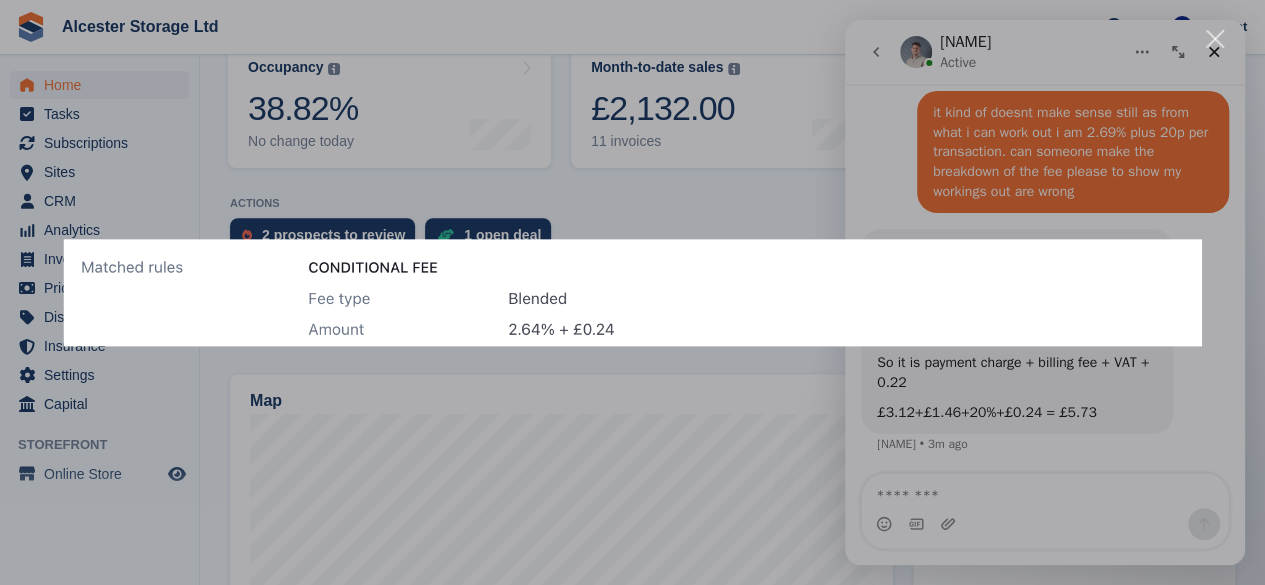 click at bounding box center [632, 292] 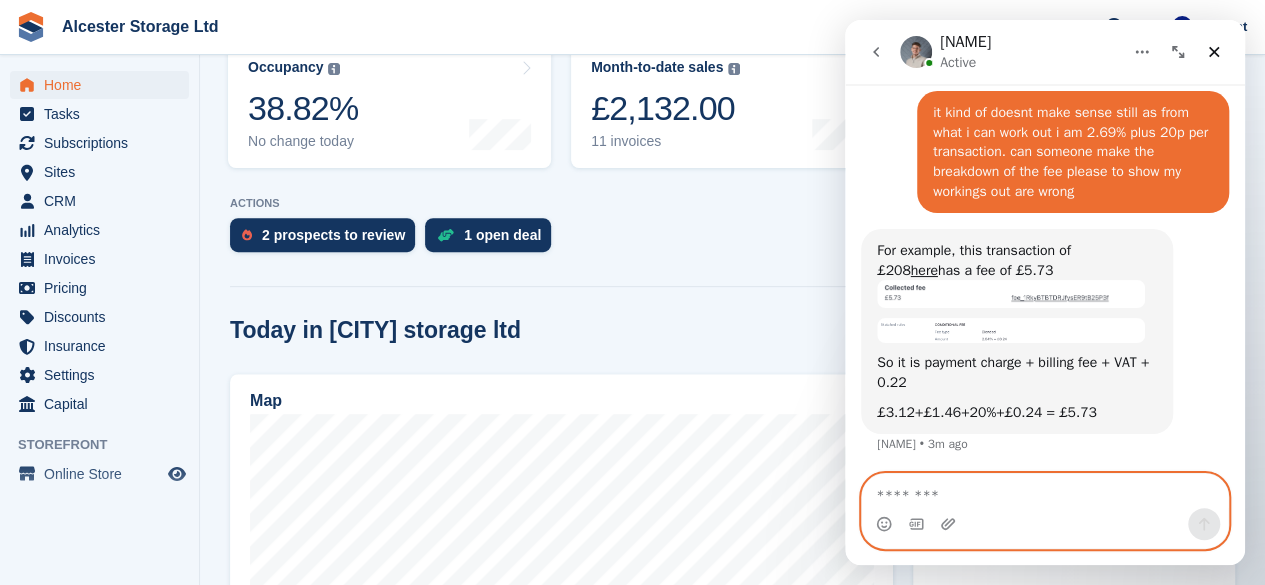 click at bounding box center (1045, 491) 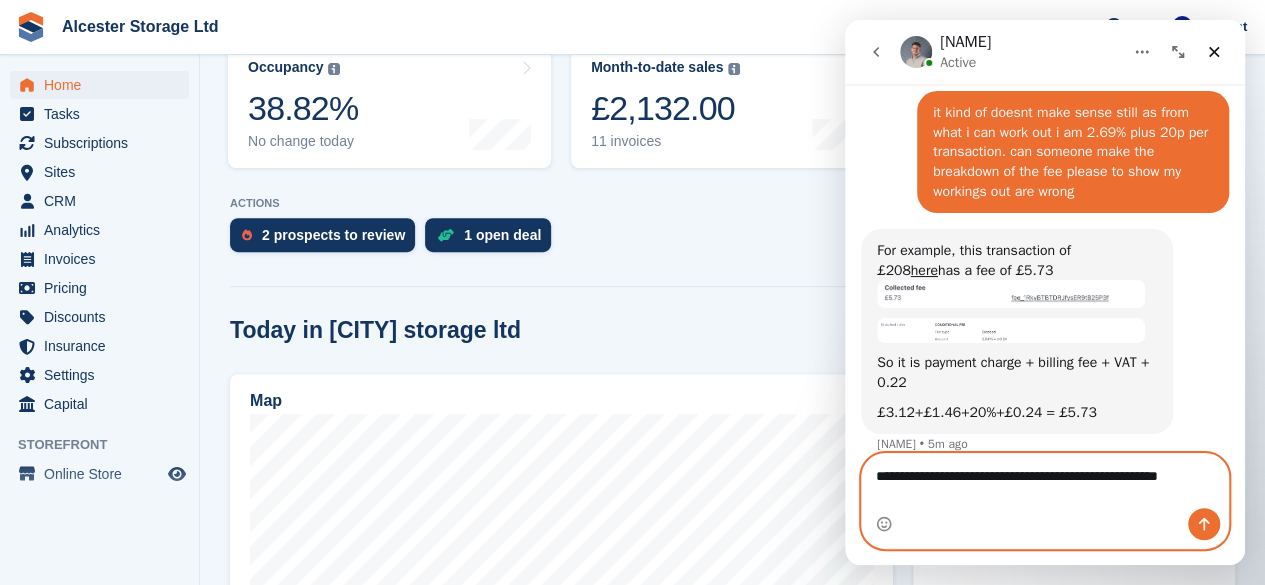scroll, scrollTop: 2368, scrollLeft: 0, axis: vertical 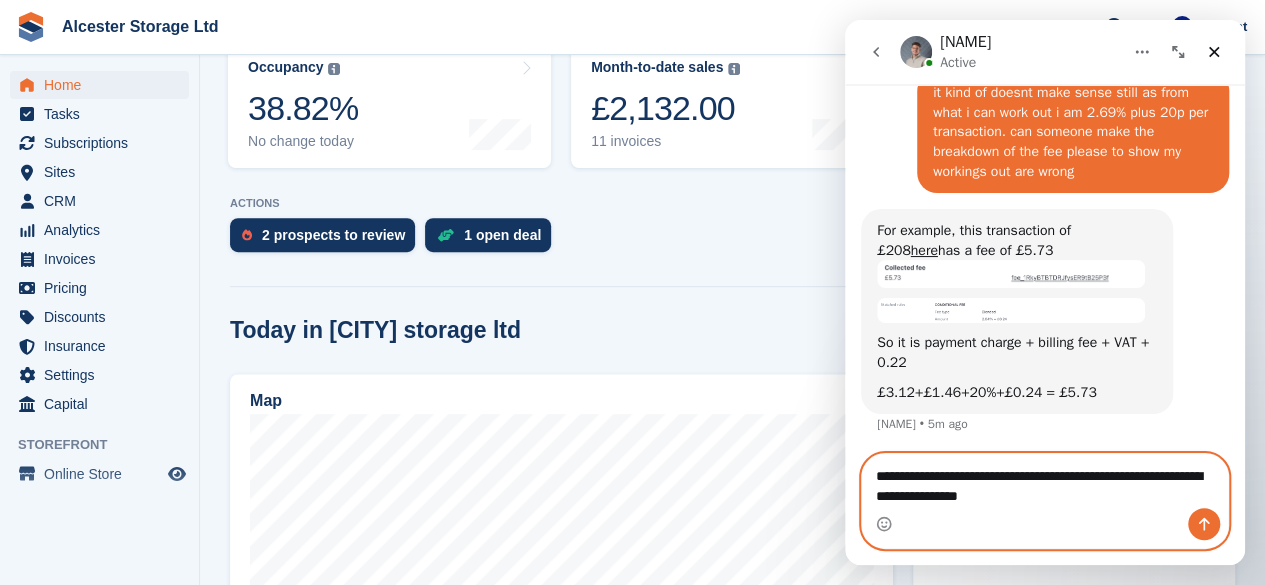 drag, startPoint x: 1190, startPoint y: 481, endPoint x: 1110, endPoint y: 497, distance: 81.58431 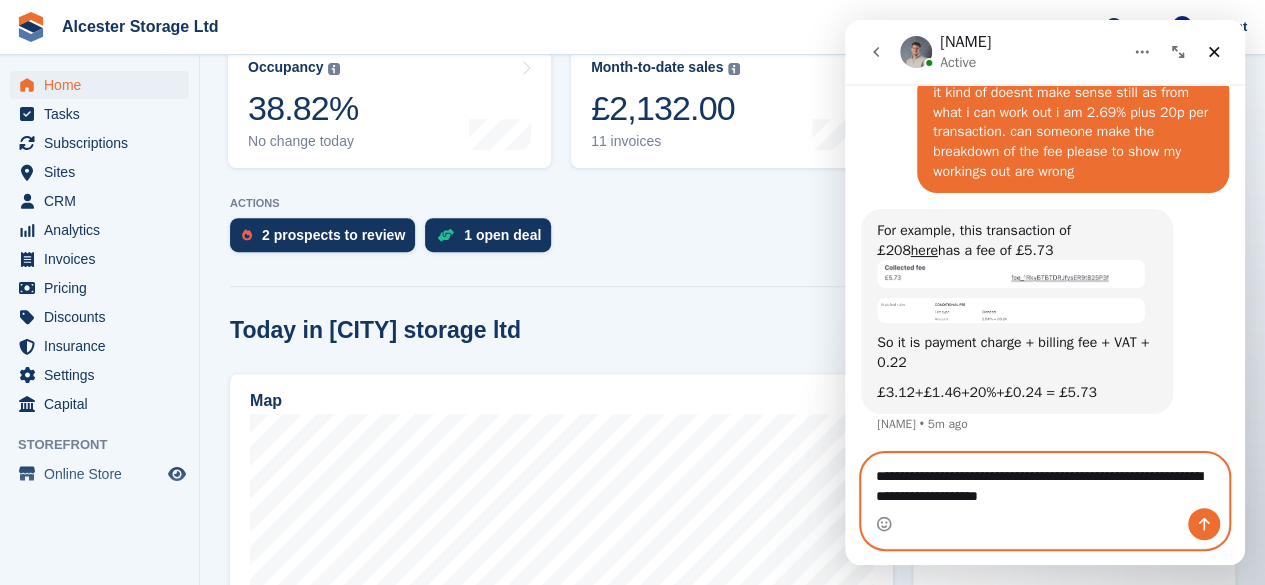 click on "**********" at bounding box center [1045, 481] 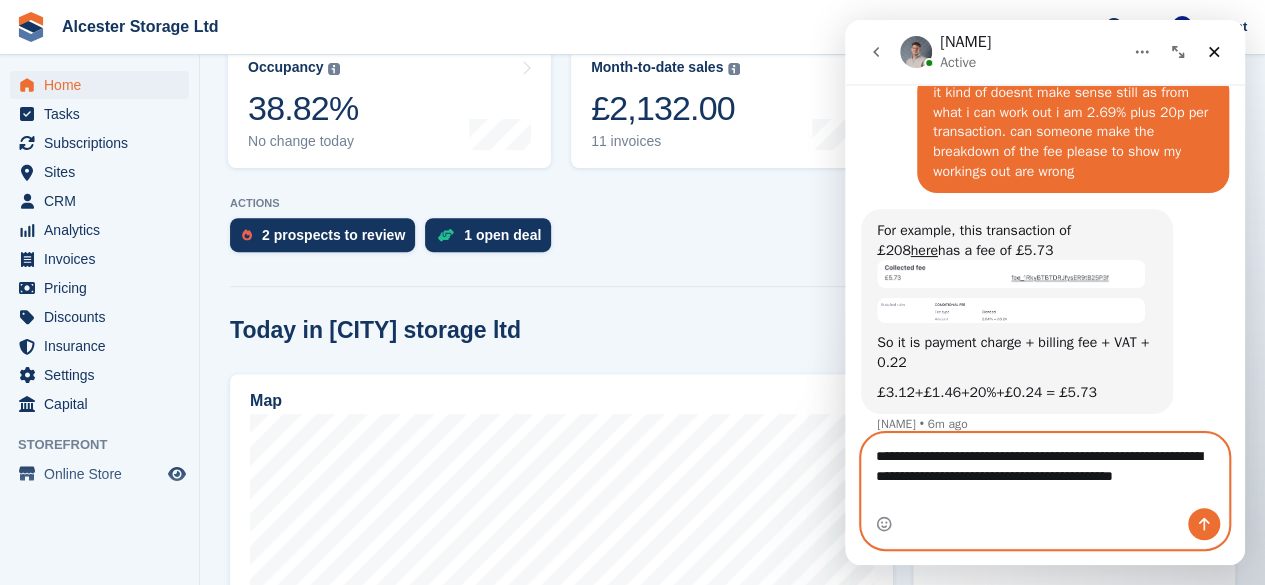 scroll, scrollTop: 2388, scrollLeft: 0, axis: vertical 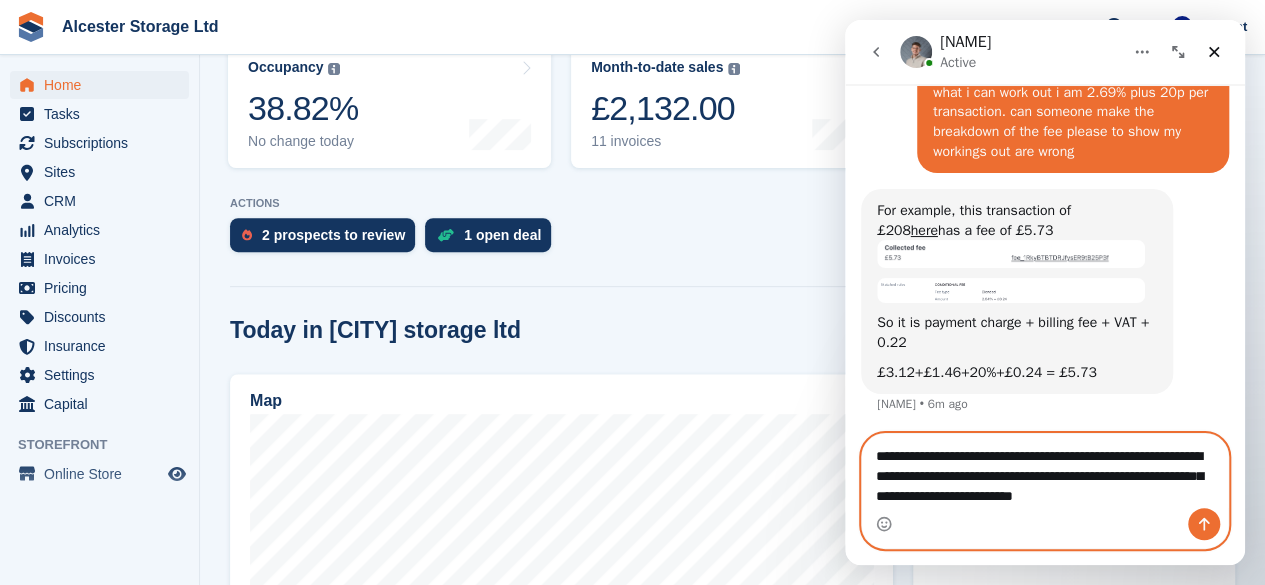 type on "**********" 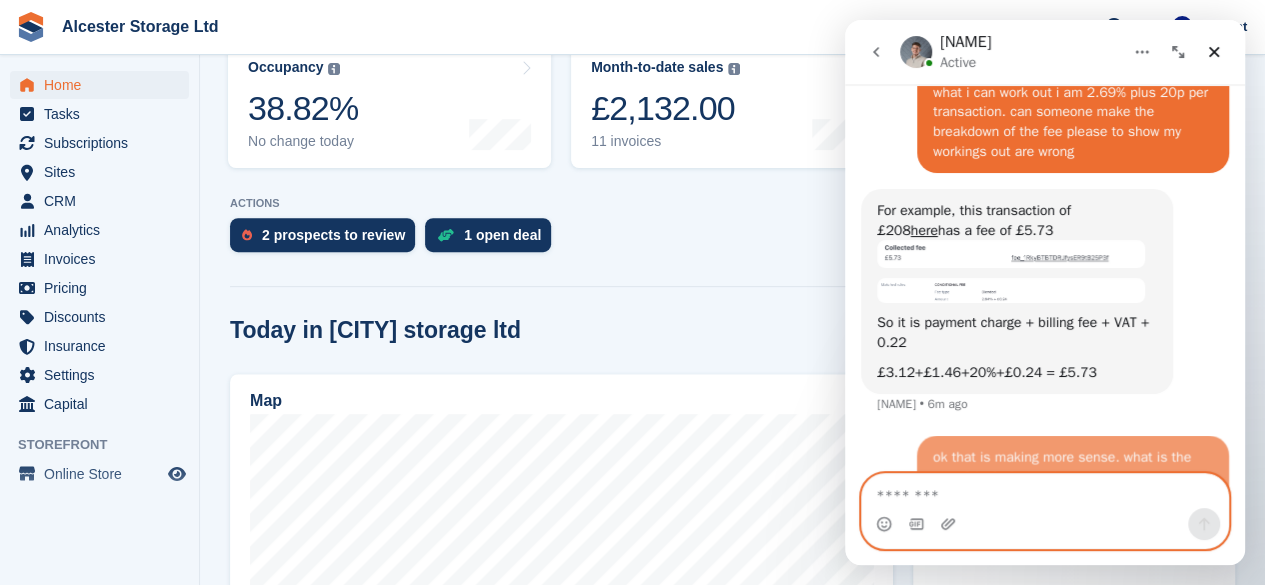 scroll, scrollTop: 2466, scrollLeft: 0, axis: vertical 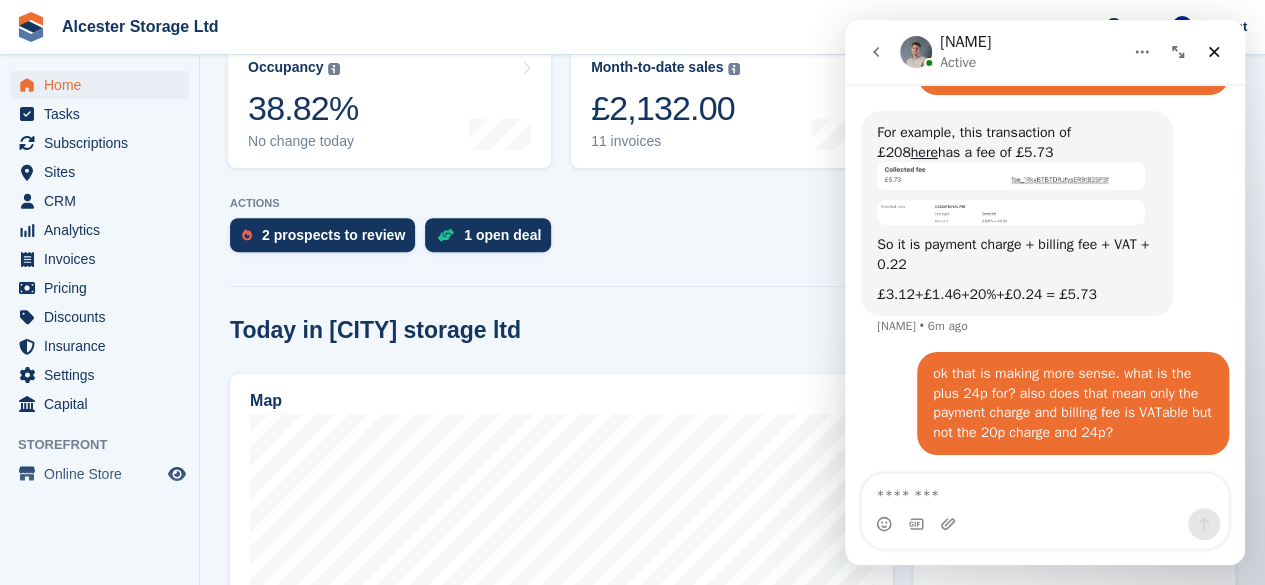 click on "ok that is making more sense. what is the plus 24p for? also does that mean only the payment charge and billing fee is VATable but not the 20p charge and 24p?" at bounding box center [1073, 403] 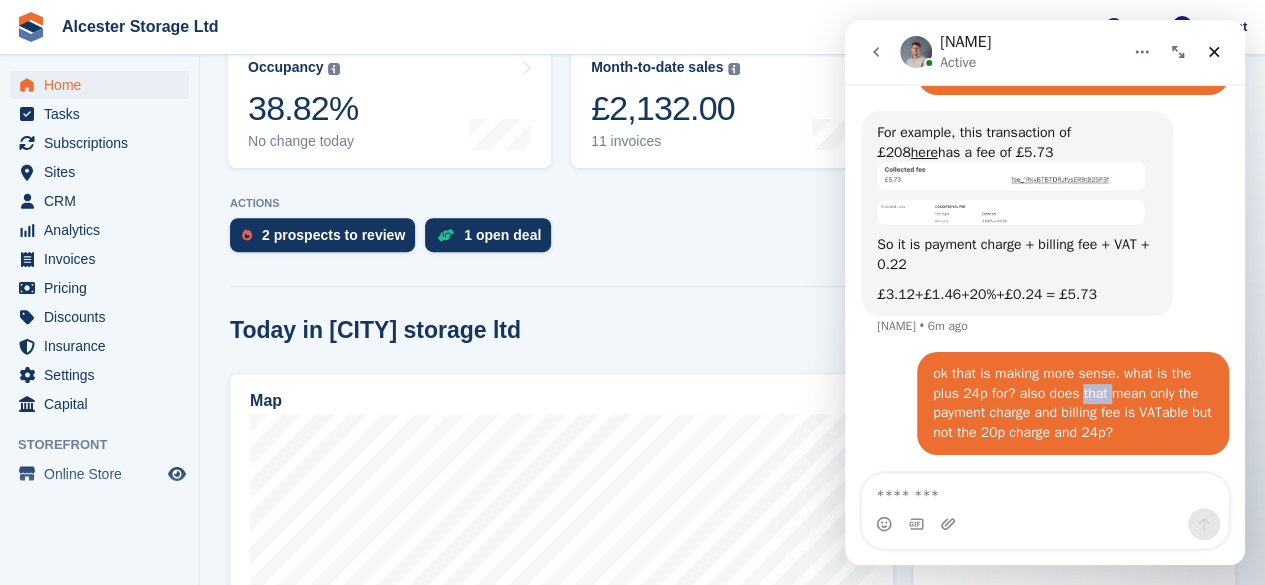 click on "ok that is making more sense. what is the plus 24p for? also does that mean only the payment charge and billing fee is VATable but not the 20p charge and 24p?" at bounding box center [1073, 403] 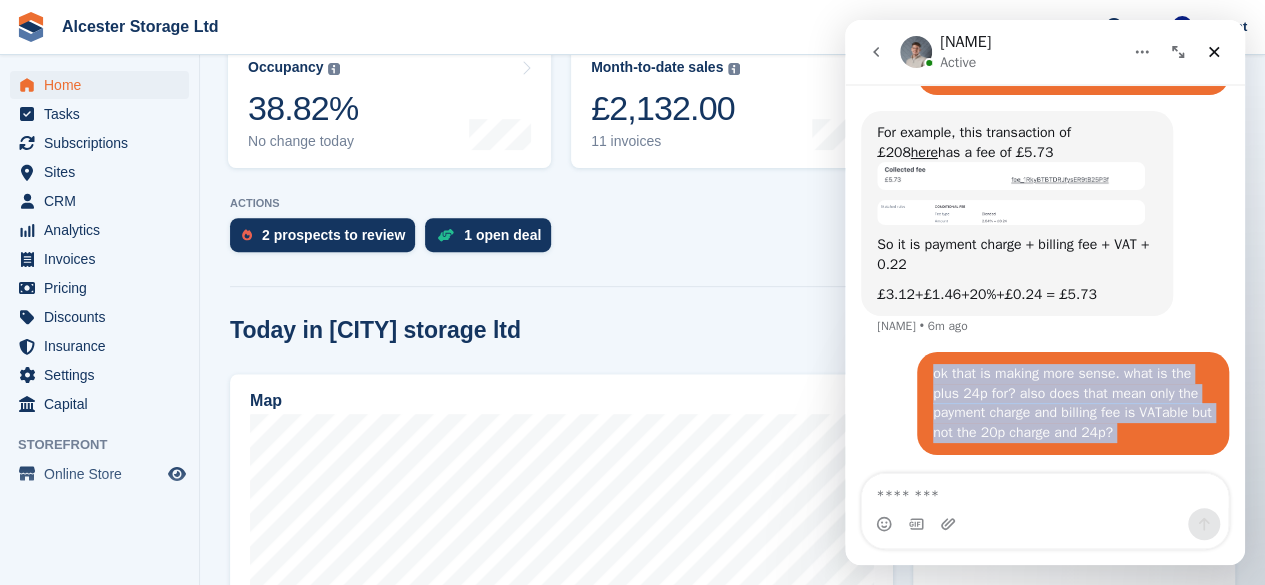 click on "ok that is making more sense. what is the plus 24p for? also does that mean only the payment charge and billing fee is VATable but not the 20p charge and 24p?" at bounding box center (1073, 403) 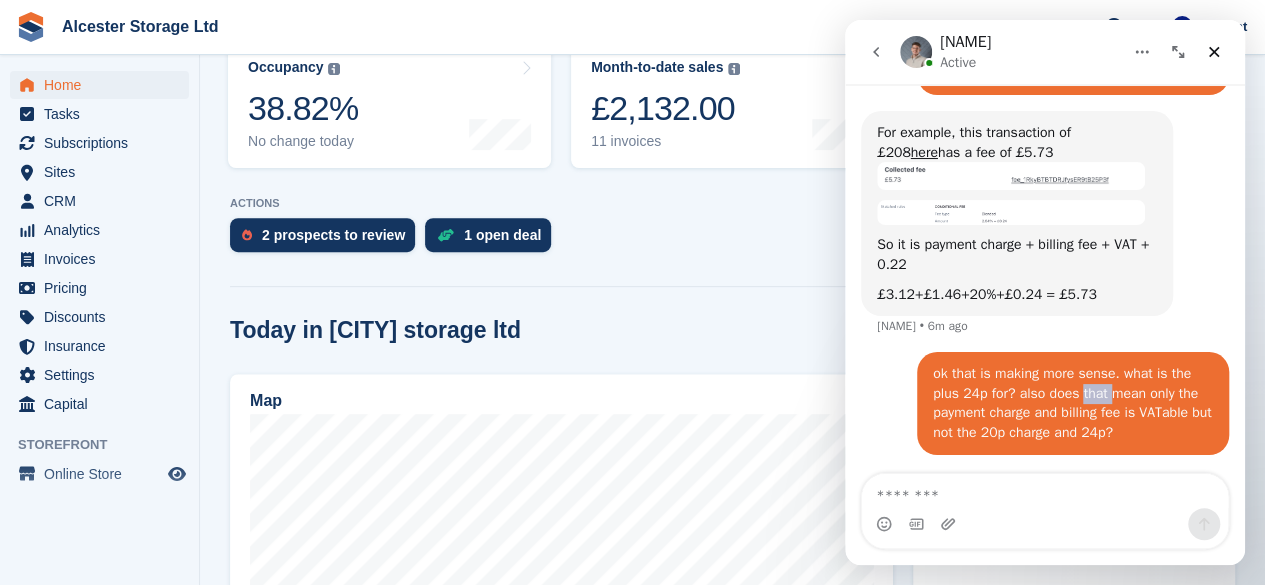 click on "ok that is making more sense. what is the plus 24p for? also does that mean only the payment charge and billing fee is VATable but not the 20p charge and 24p?" at bounding box center (1073, 403) 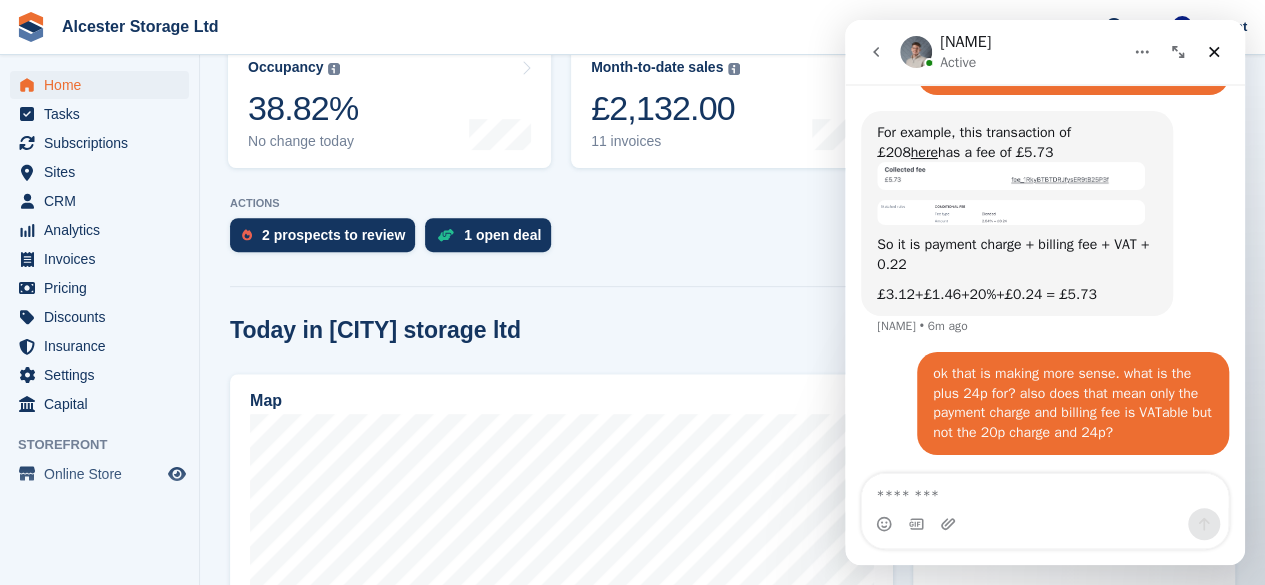 drag, startPoint x: 1069, startPoint y: 391, endPoint x: 1153, endPoint y: 407, distance: 85.51023 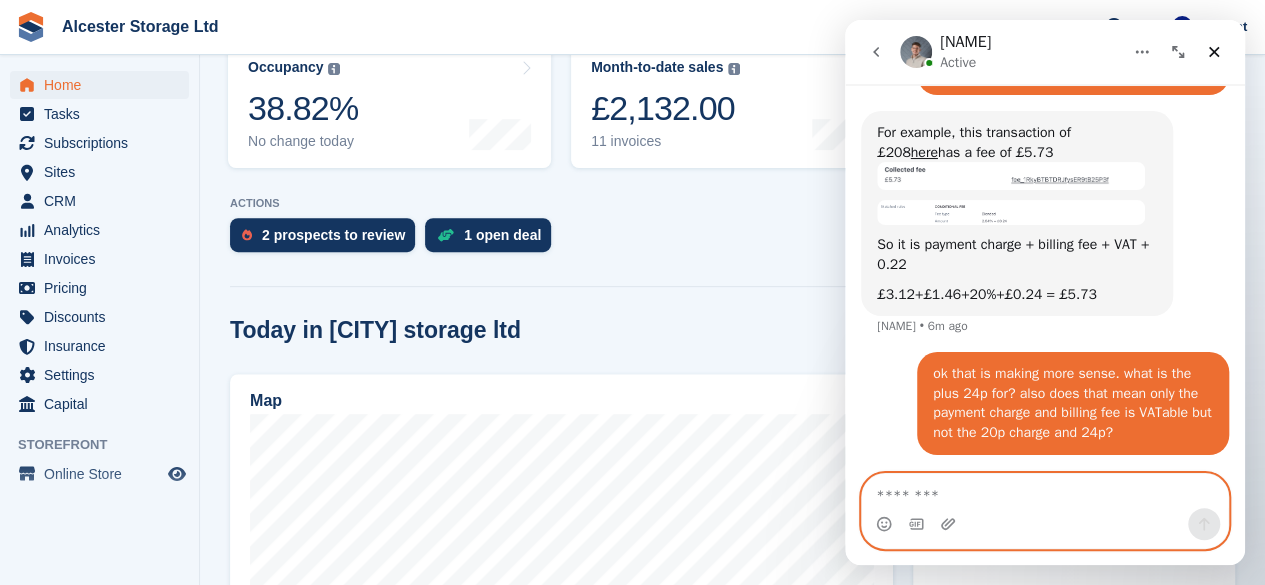 click at bounding box center (1045, 491) 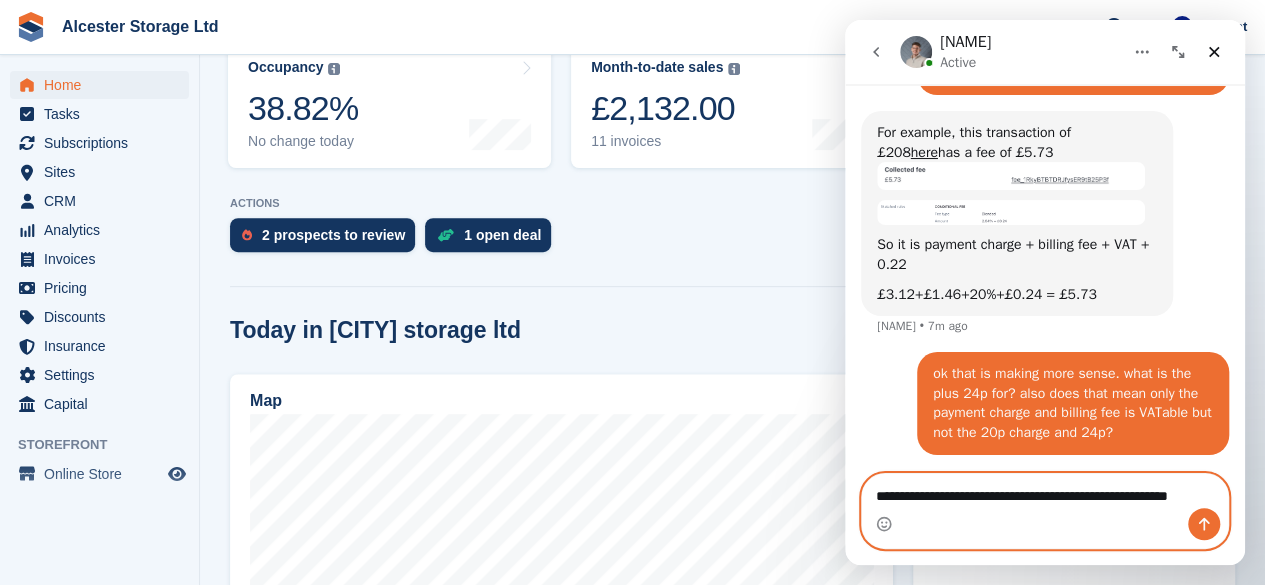 scroll, scrollTop: 2486, scrollLeft: 0, axis: vertical 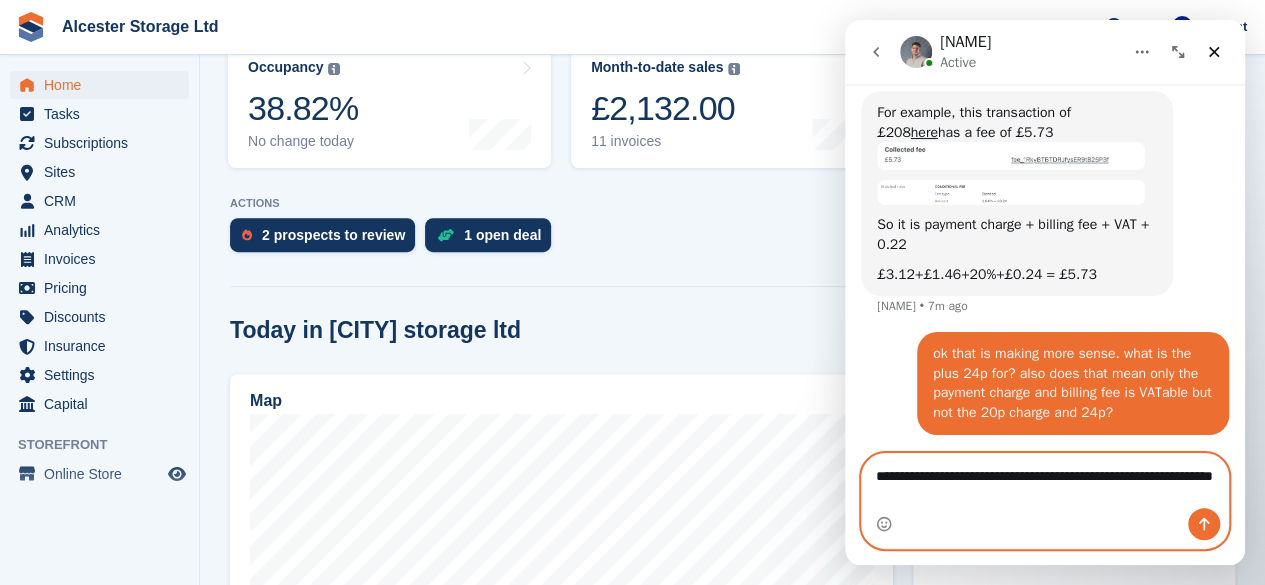 type on "**********" 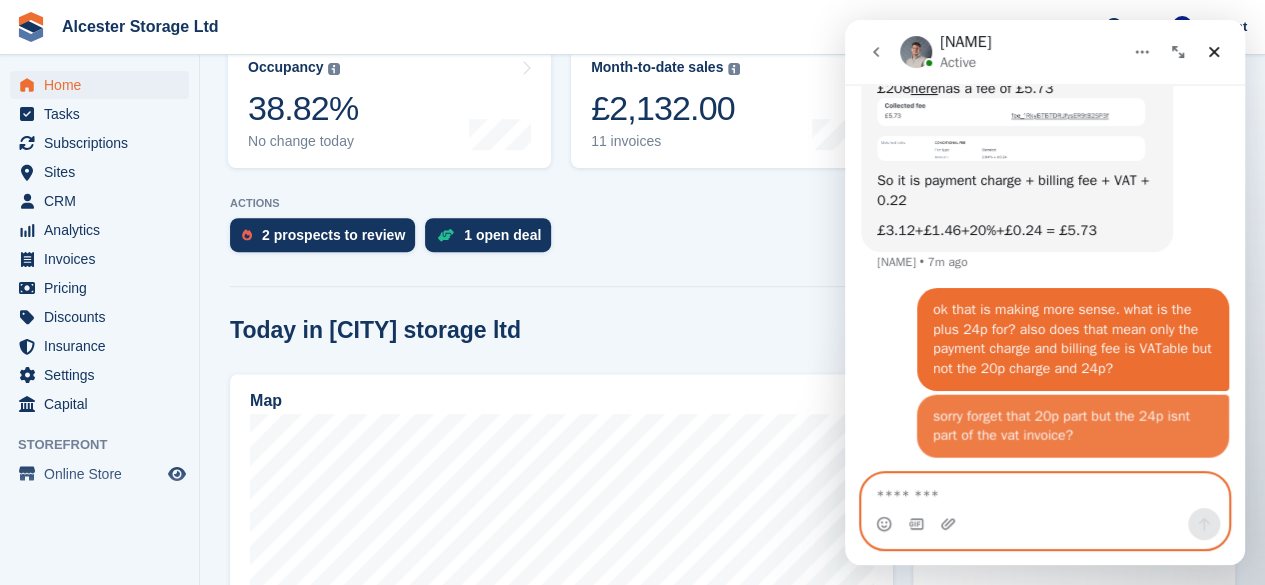 scroll, scrollTop: 2532, scrollLeft: 0, axis: vertical 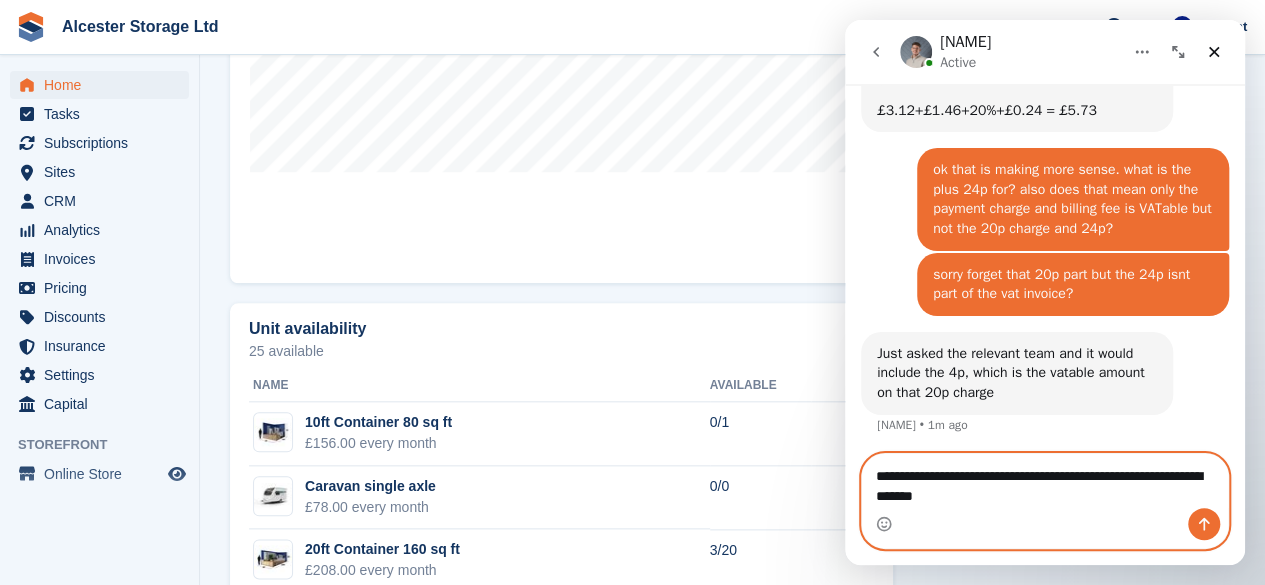 type on "**********" 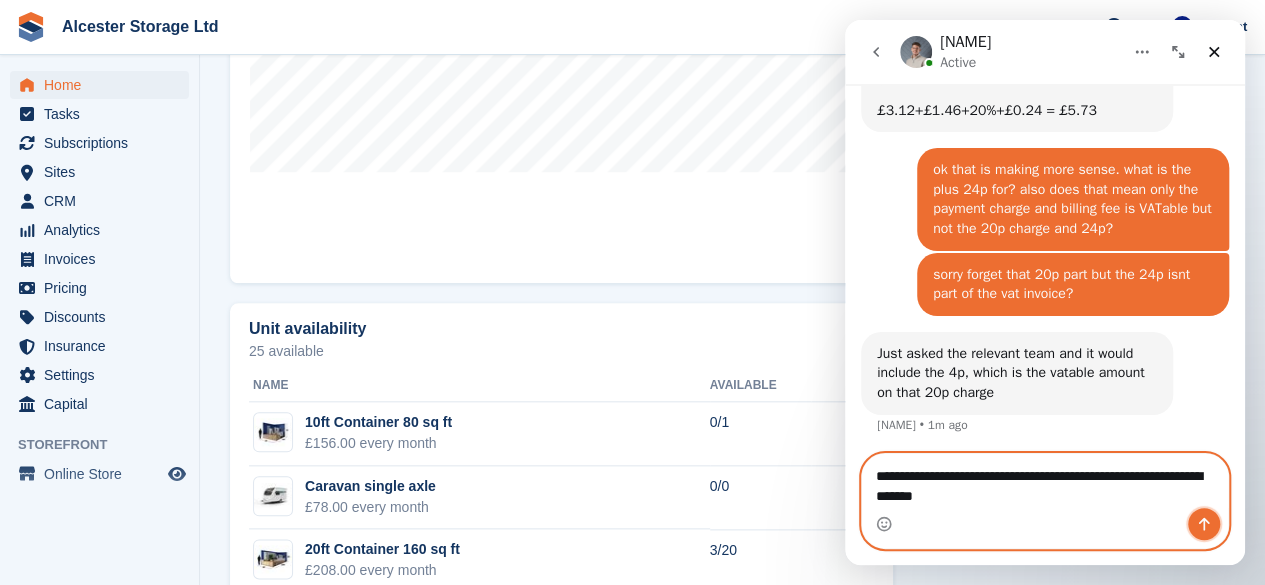 click at bounding box center (1204, 524) 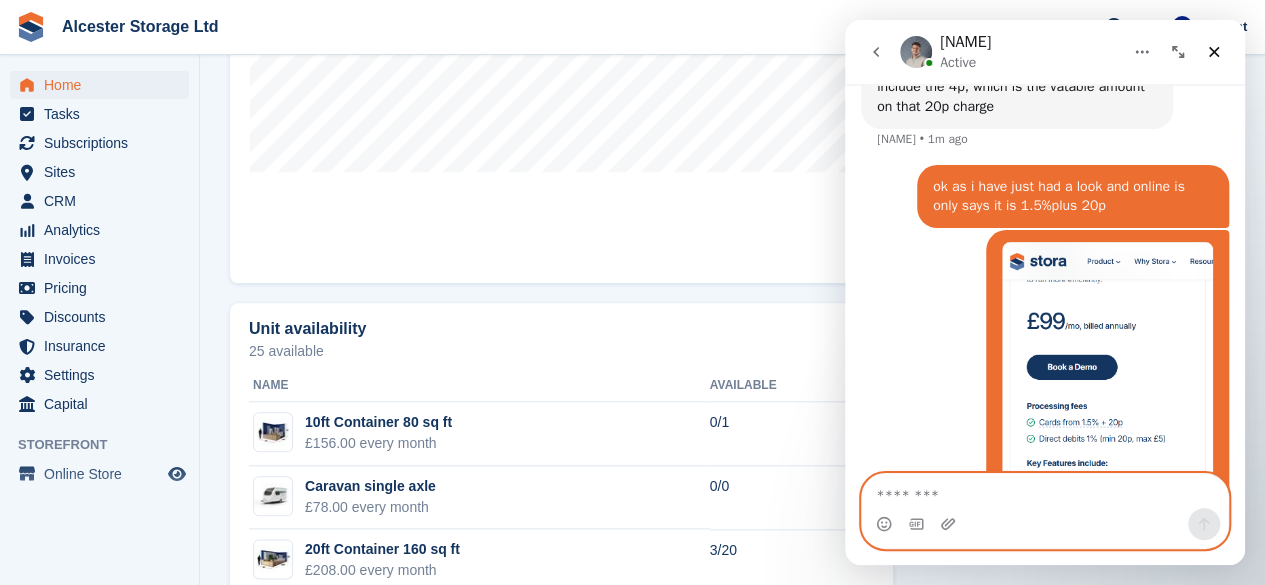 scroll, scrollTop: 3004, scrollLeft: 0, axis: vertical 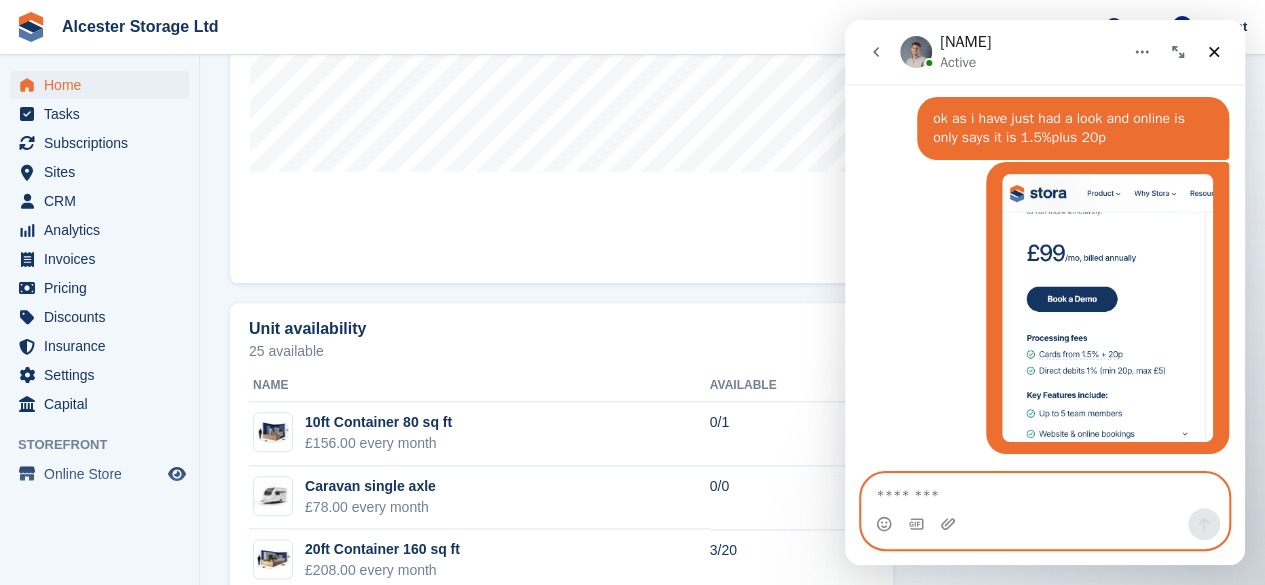 click at bounding box center (1045, 491) 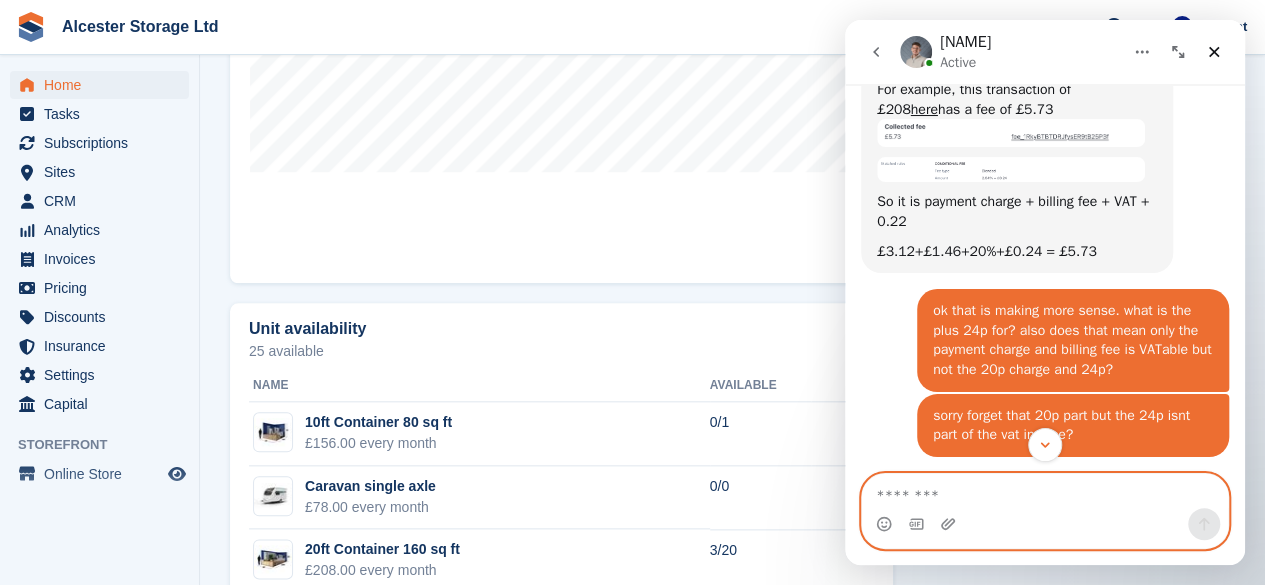 scroll, scrollTop: 2510, scrollLeft: 0, axis: vertical 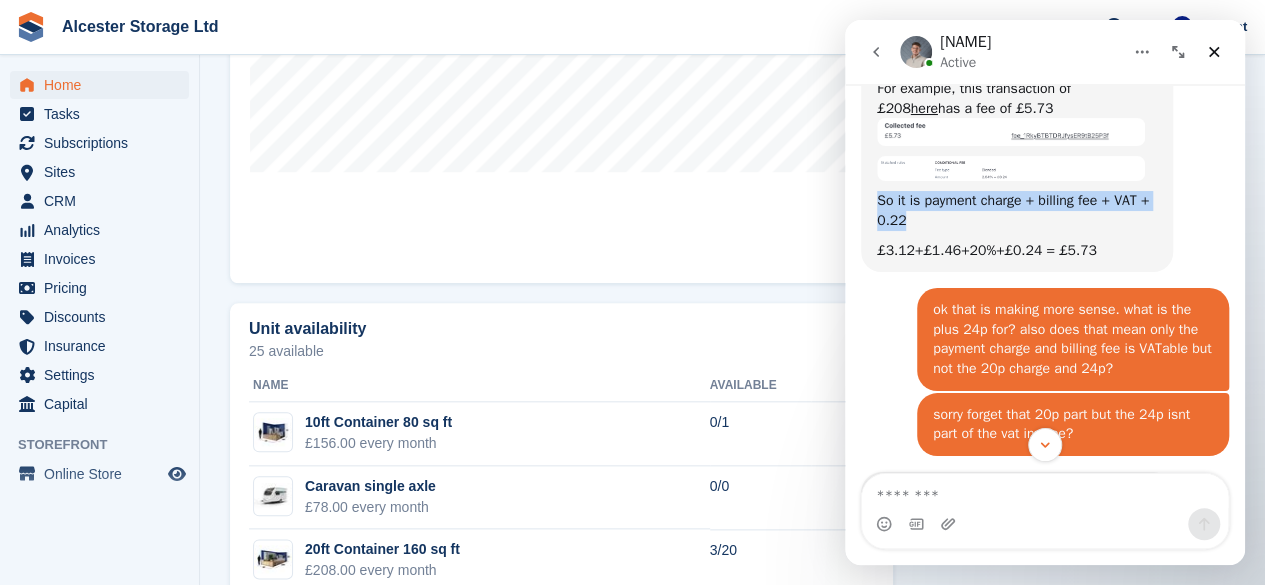 drag, startPoint x: 935, startPoint y: 227, endPoint x: 878, endPoint y: 209, distance: 59.77458 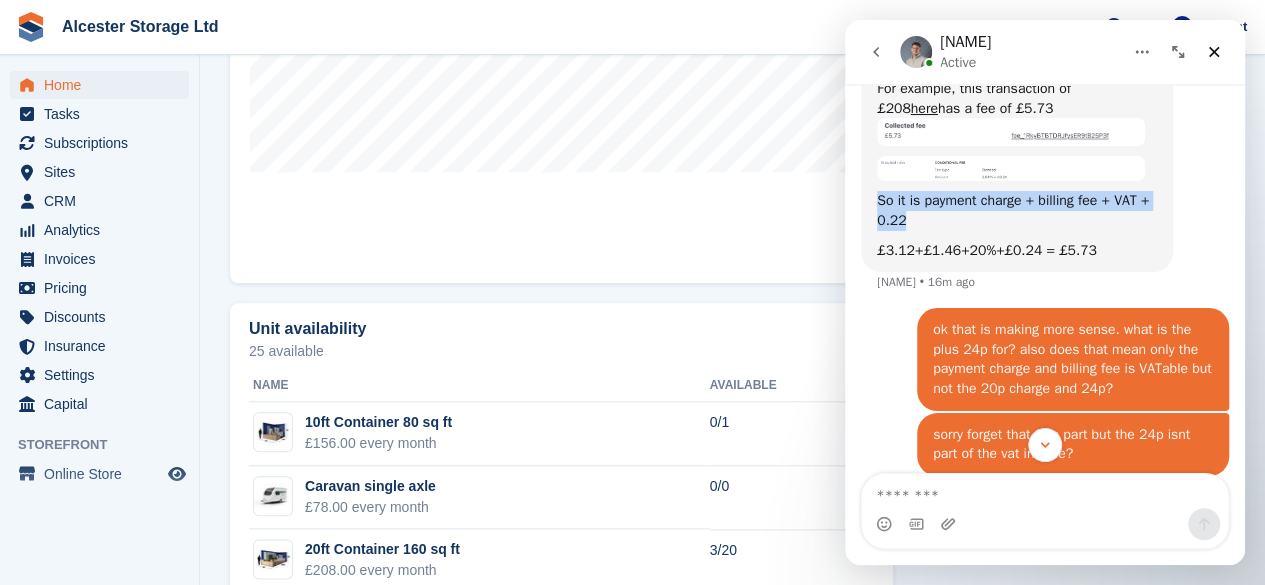 copy on "So it is payment charge + billing fee + VAT + 0.22" 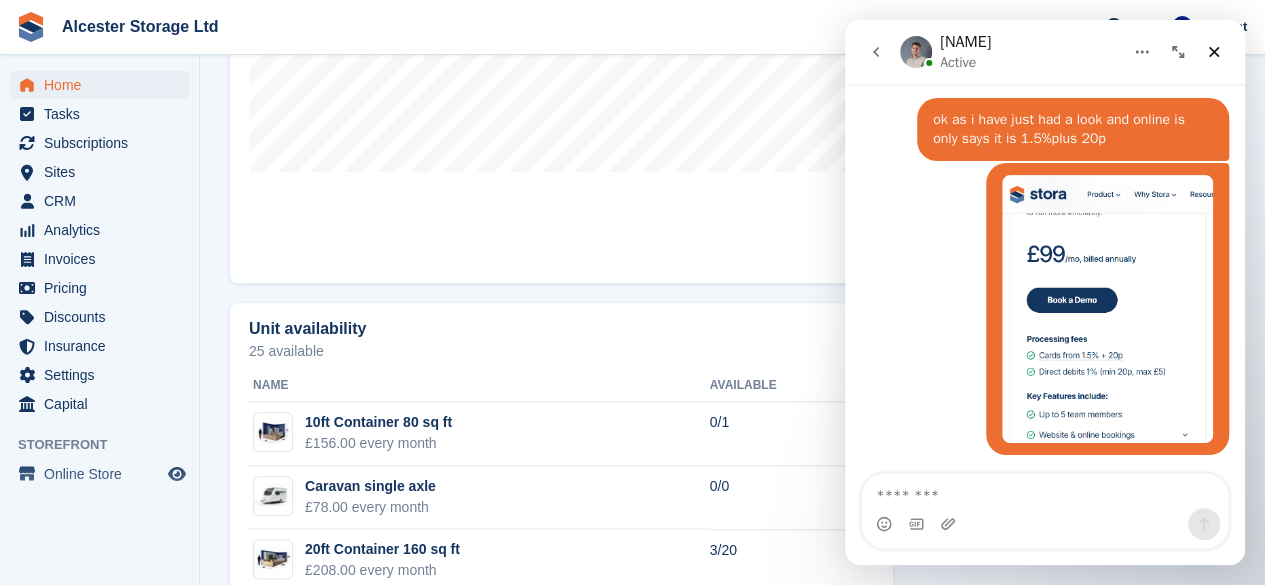 scroll, scrollTop: 3024, scrollLeft: 0, axis: vertical 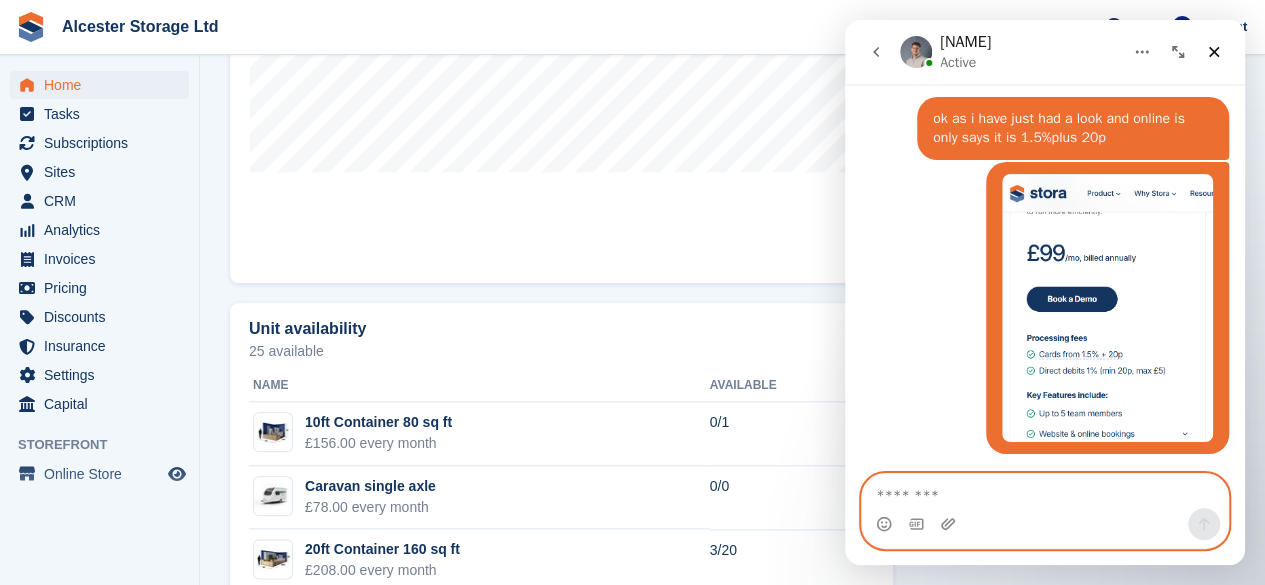 click at bounding box center (1045, 491) 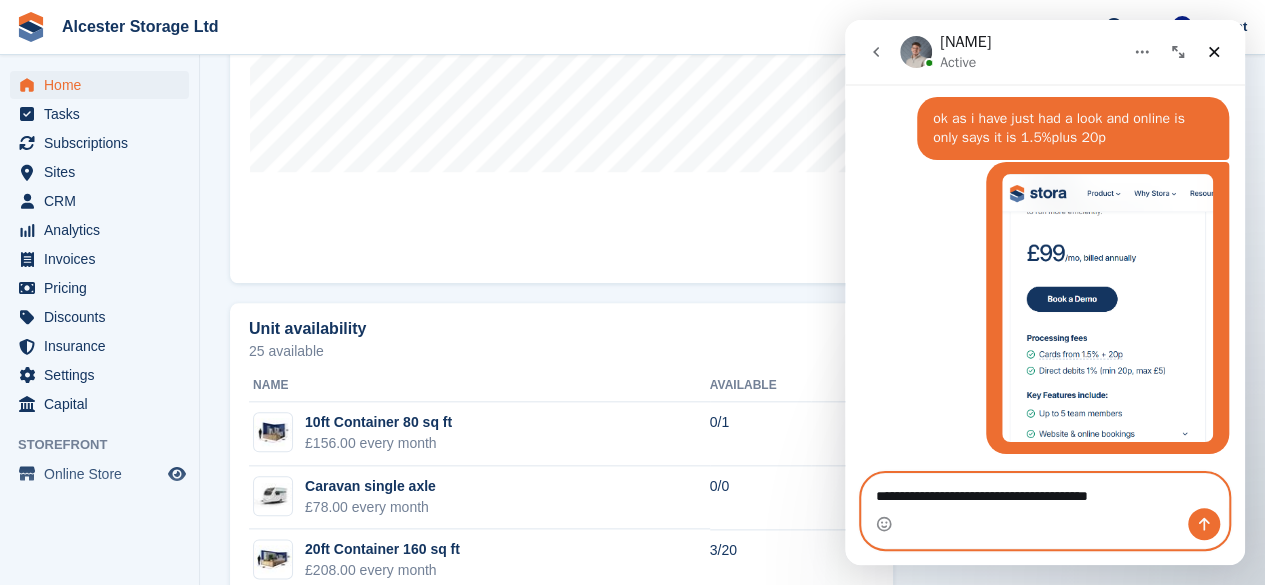 paste on "**********" 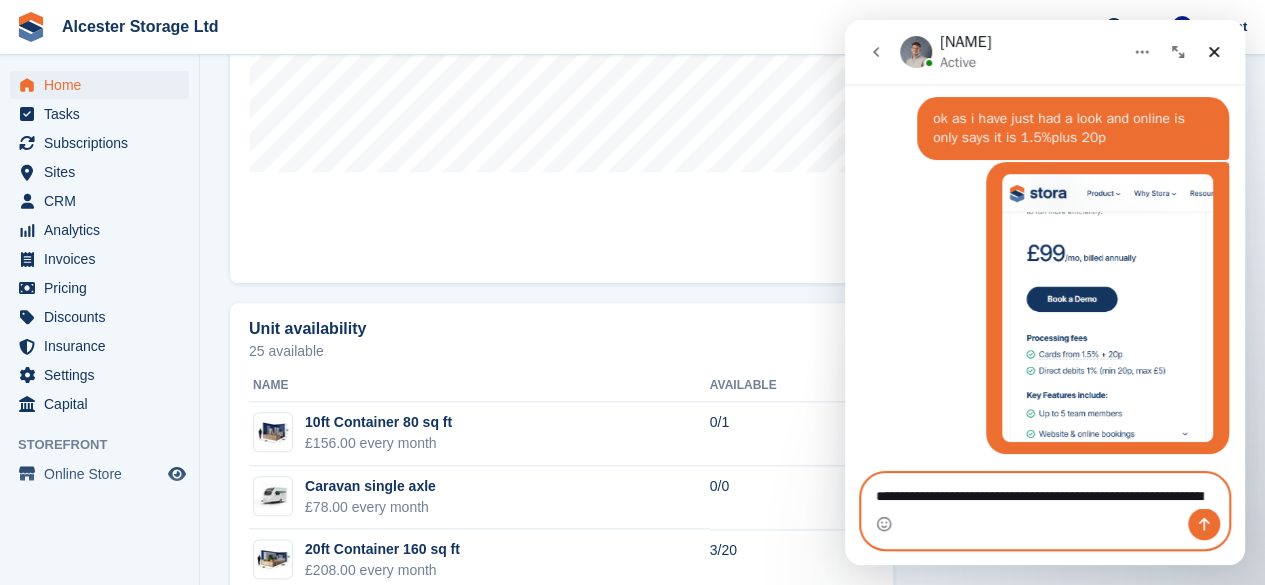 scroll, scrollTop: 3044, scrollLeft: 0, axis: vertical 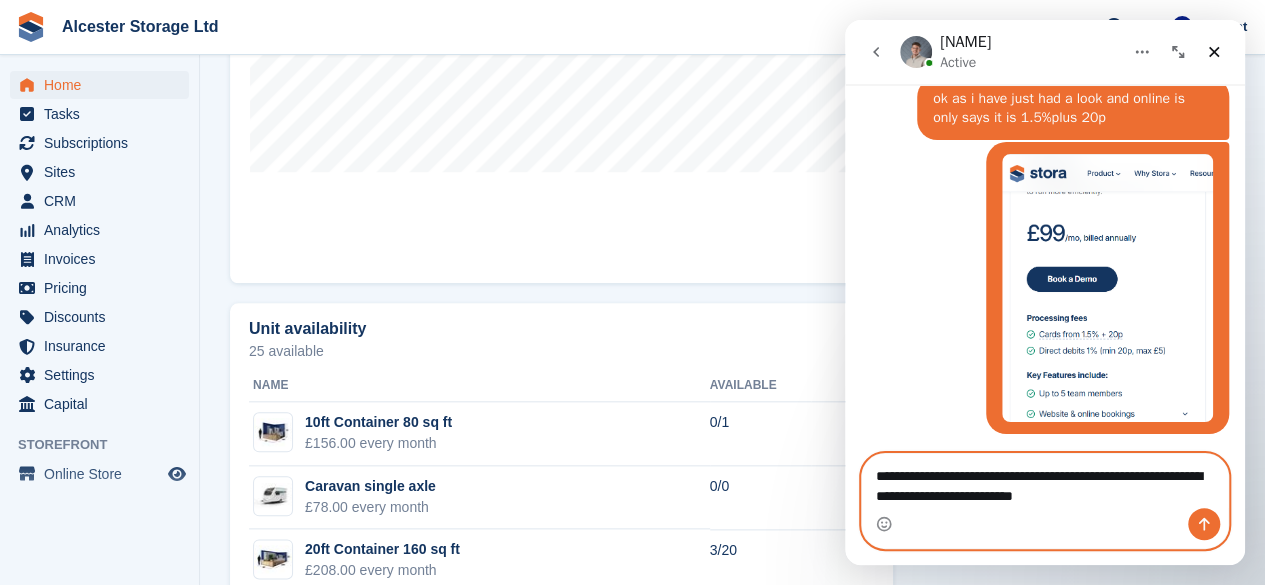 type on "**********" 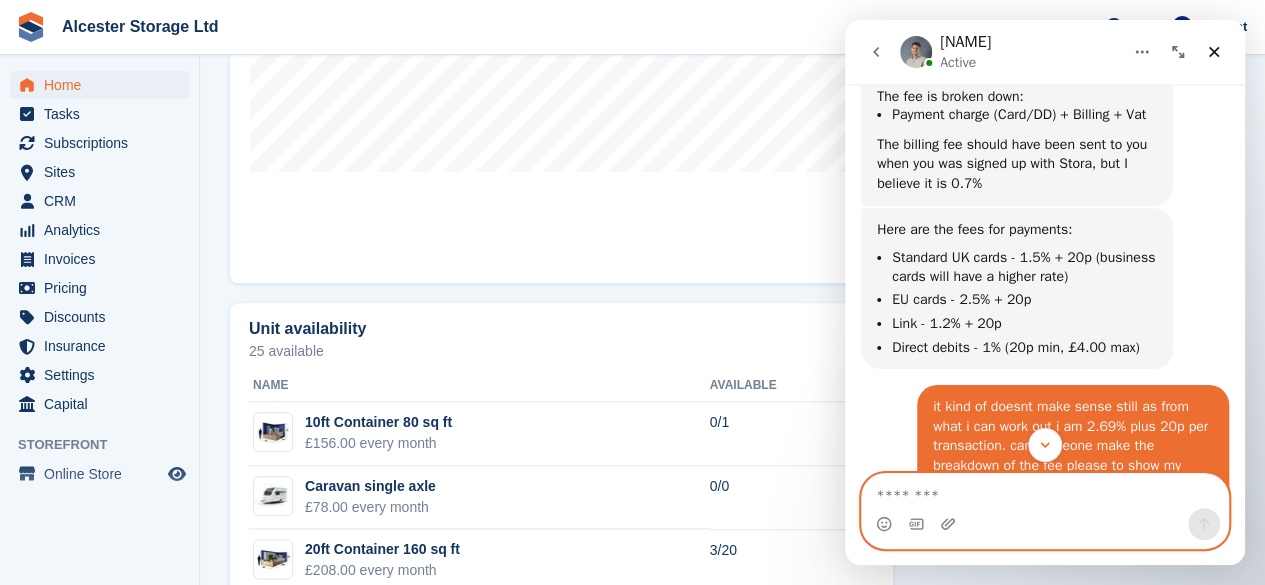 scroll, scrollTop: 2056, scrollLeft: 0, axis: vertical 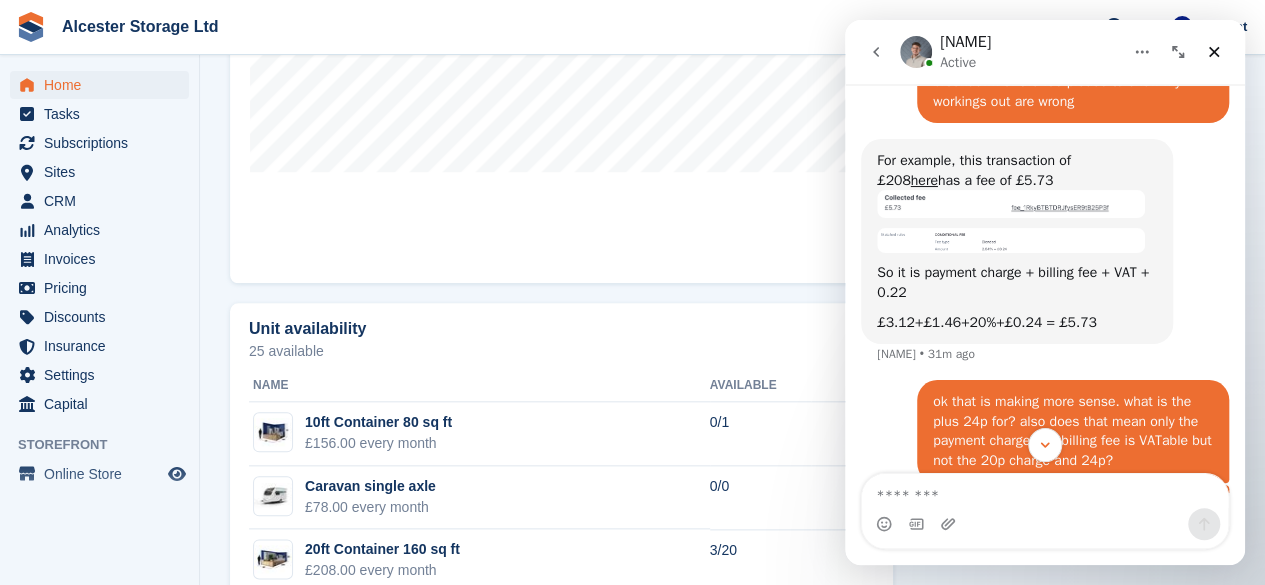 click on "Unit availability
25 available
Name
Available
10ft Container 80 sq ft
£156.00 every month
0/1
Edit unit type
View on Store
Caravan single axle
£78.00 every month
0/0
Edit unit type
View on Store" at bounding box center [561, 519] 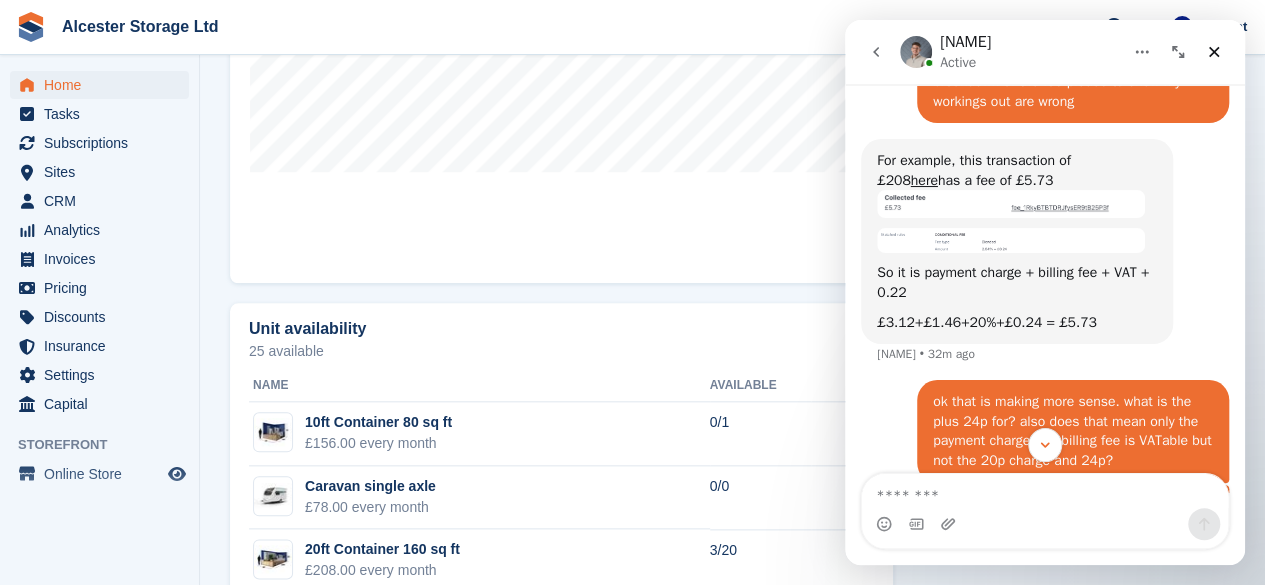 click on "Unit availability
25 available
Name
Available
10ft Container 80 sq ft
£156.00 every month
0/1
Edit unit type
View on Store
Caravan single axle
£78.00 every month
0/0
Edit unit type
View on Store" at bounding box center (561, 519) 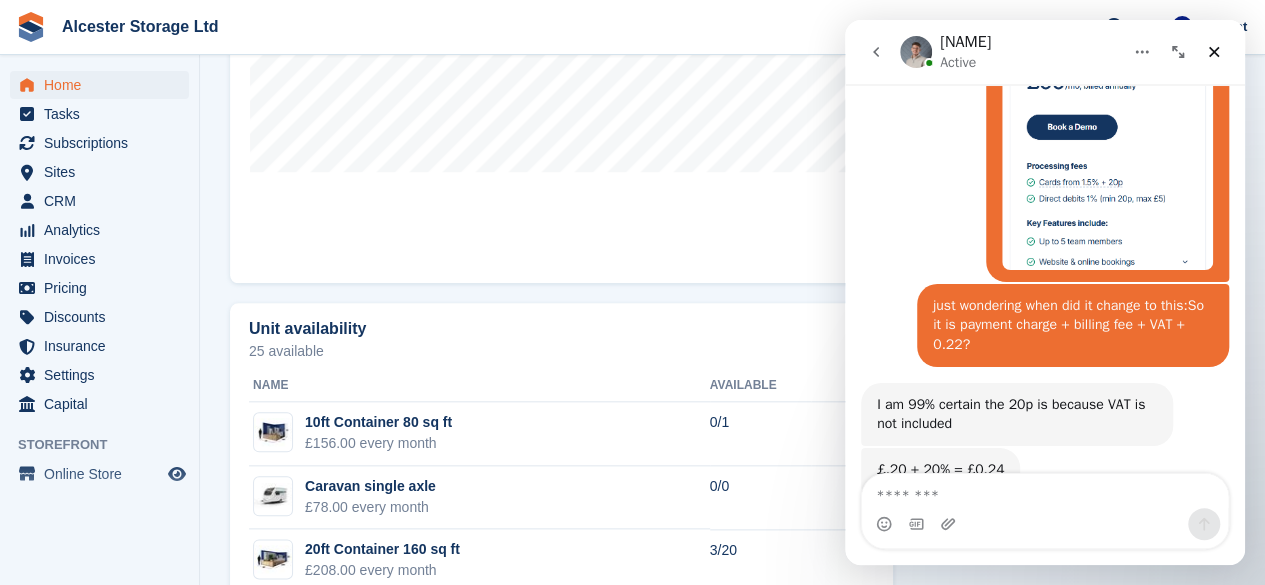 scroll, scrollTop: 3278, scrollLeft: 0, axis: vertical 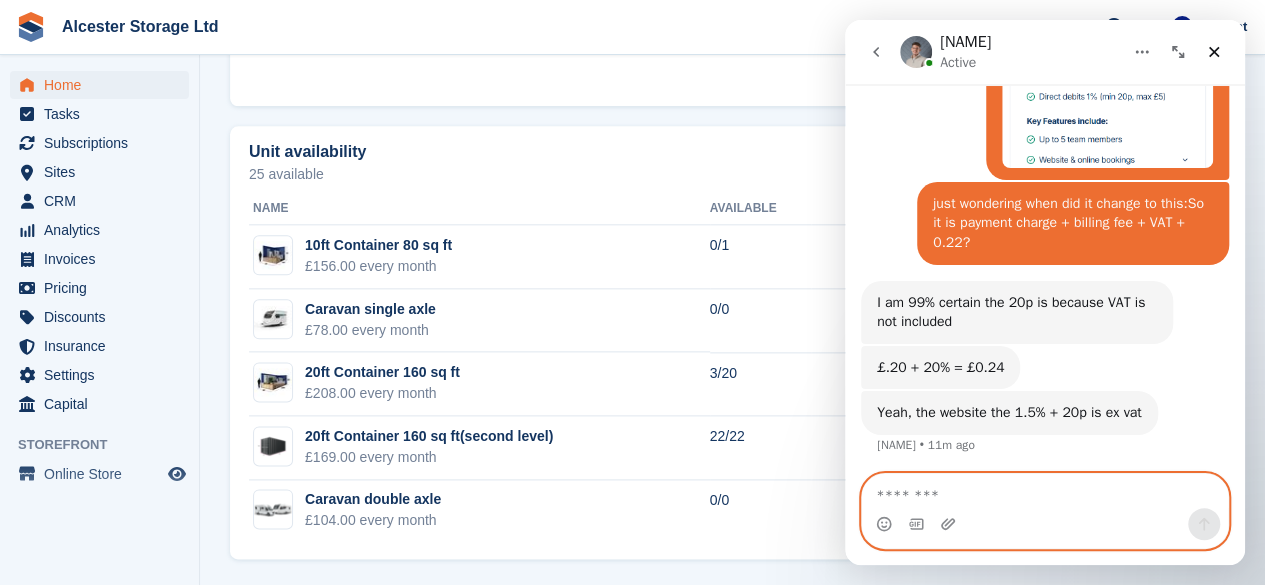 click at bounding box center (1045, 491) 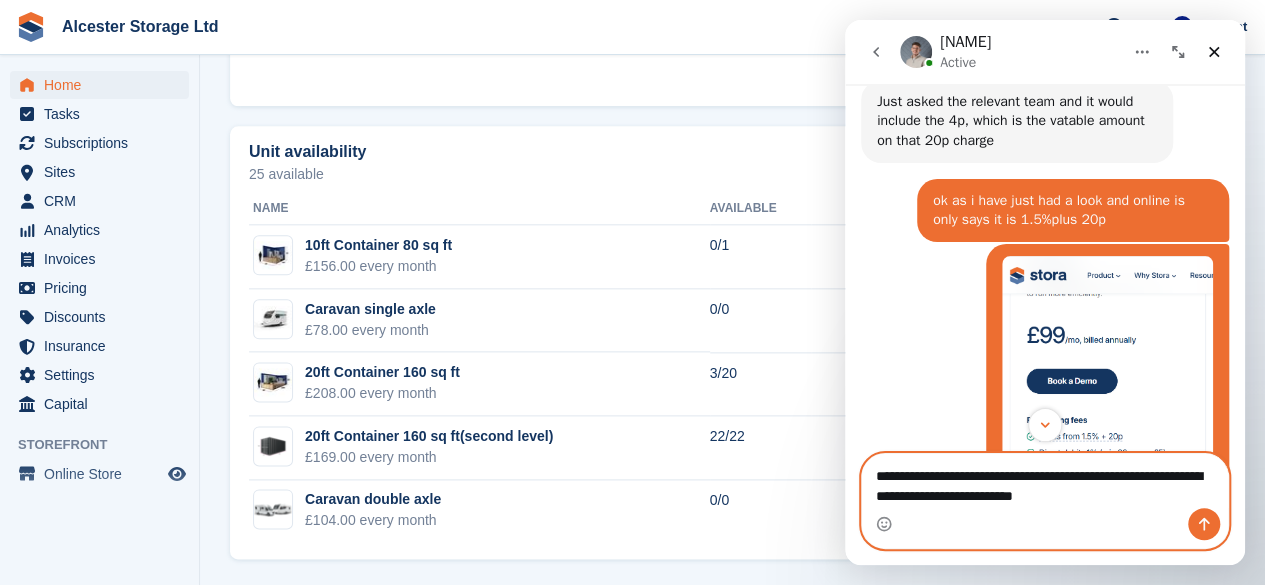 scroll, scrollTop: 3298, scrollLeft: 0, axis: vertical 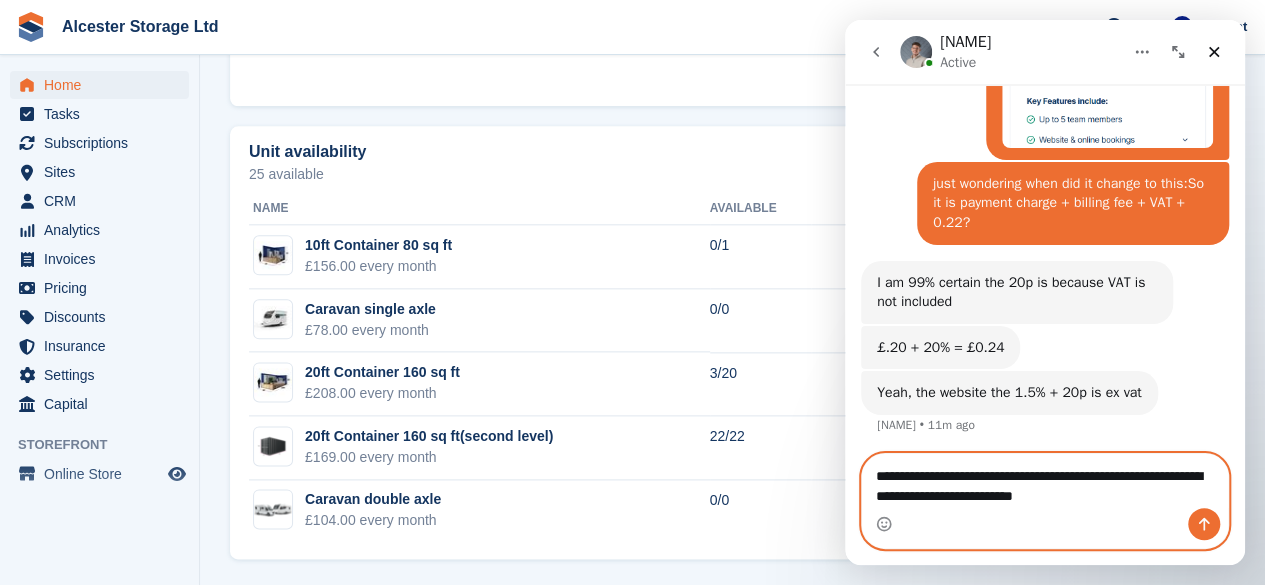 click on "**********" at bounding box center [1045, 481] 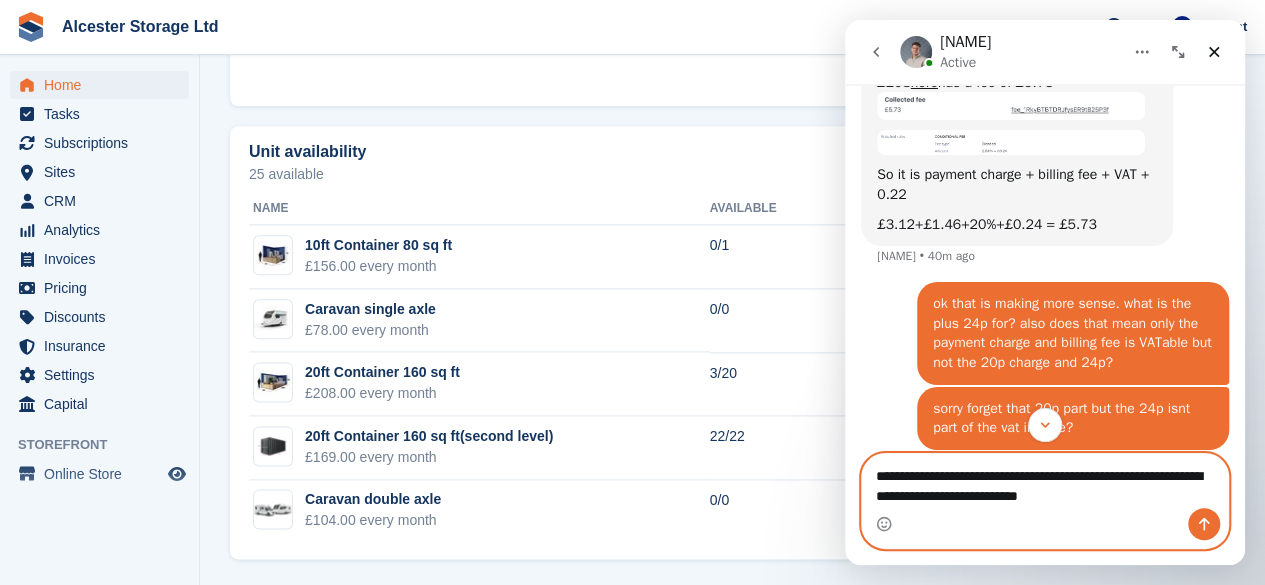 scroll, scrollTop: 2500, scrollLeft: 0, axis: vertical 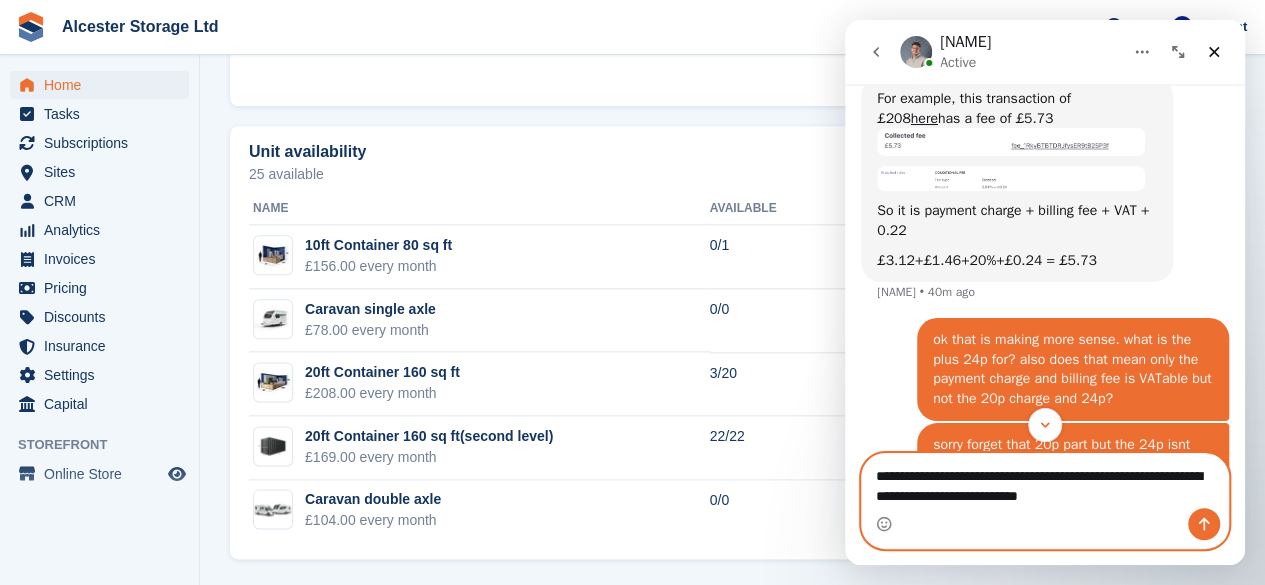 click on "**********" at bounding box center [1045, 481] 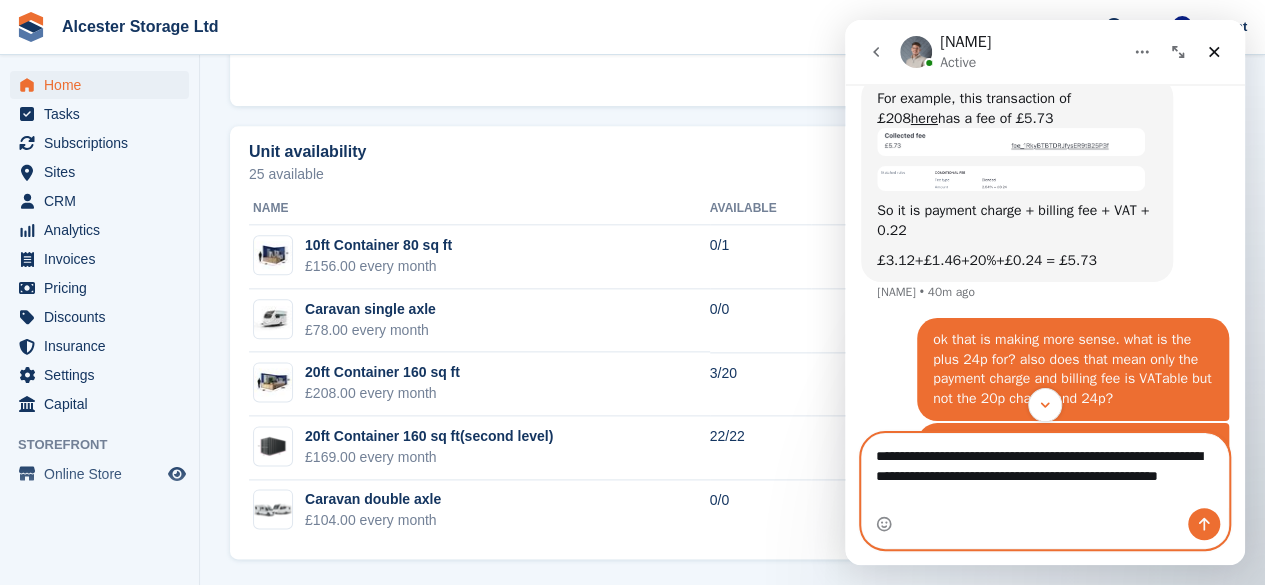 click on "**********" at bounding box center [1045, 471] 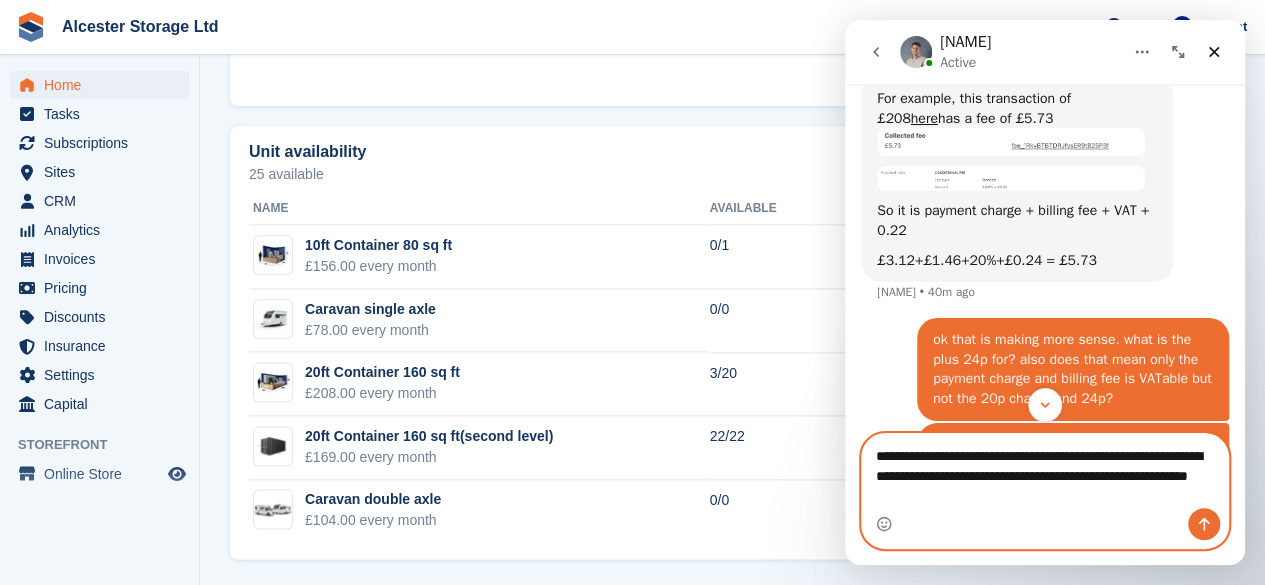 click on "**********" at bounding box center (1045, 471) 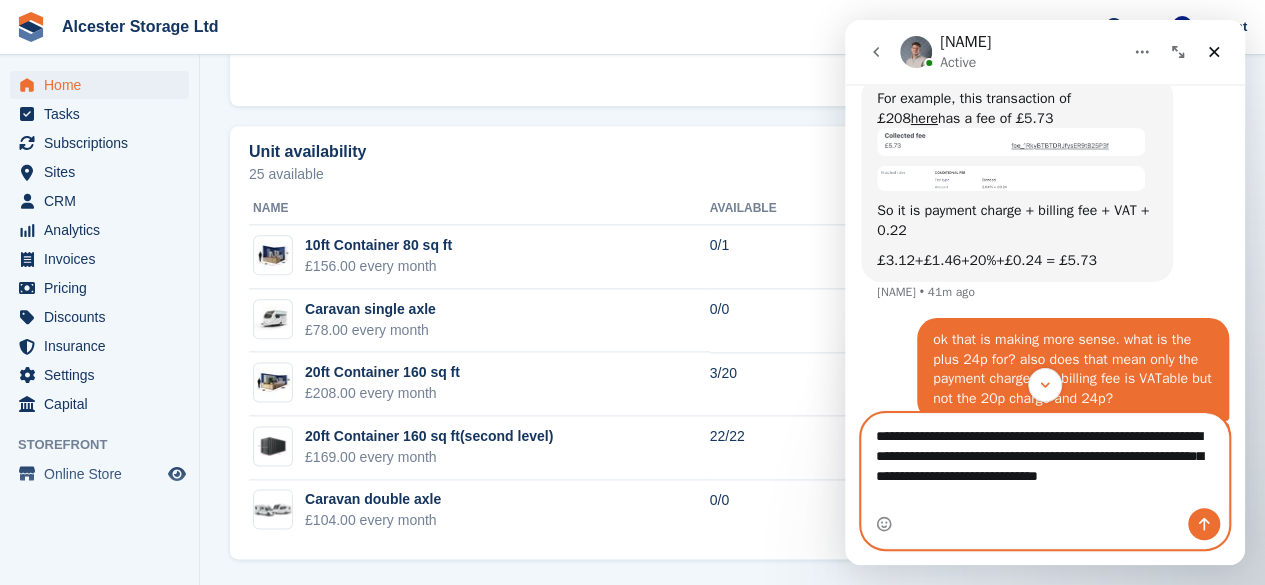 type on "**********" 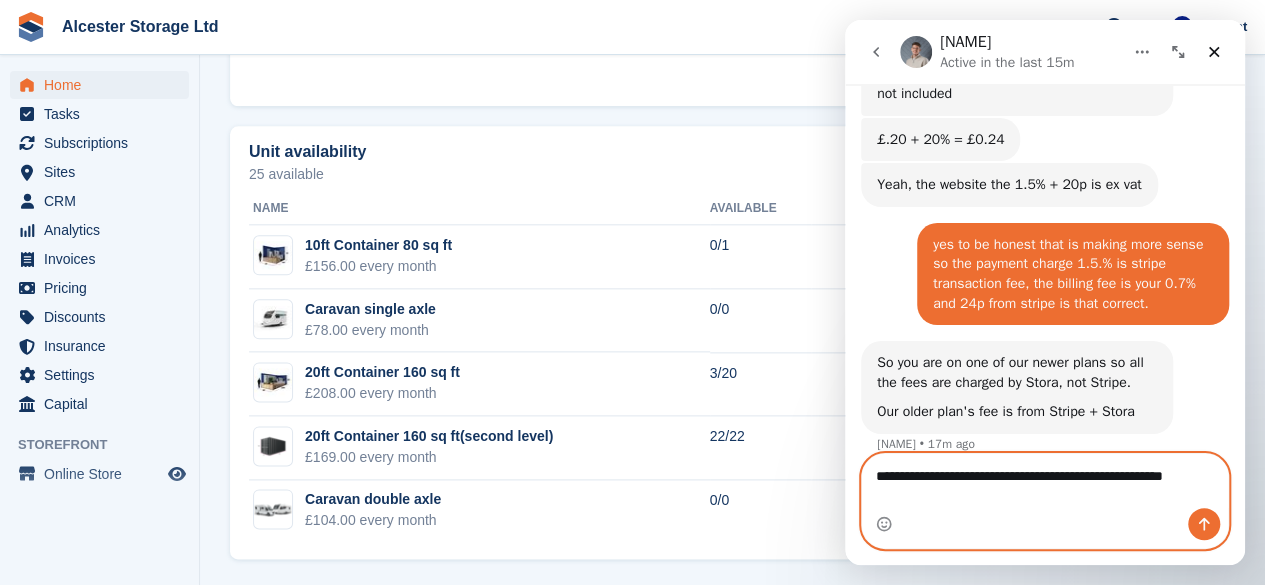scroll, scrollTop: 3526, scrollLeft: 0, axis: vertical 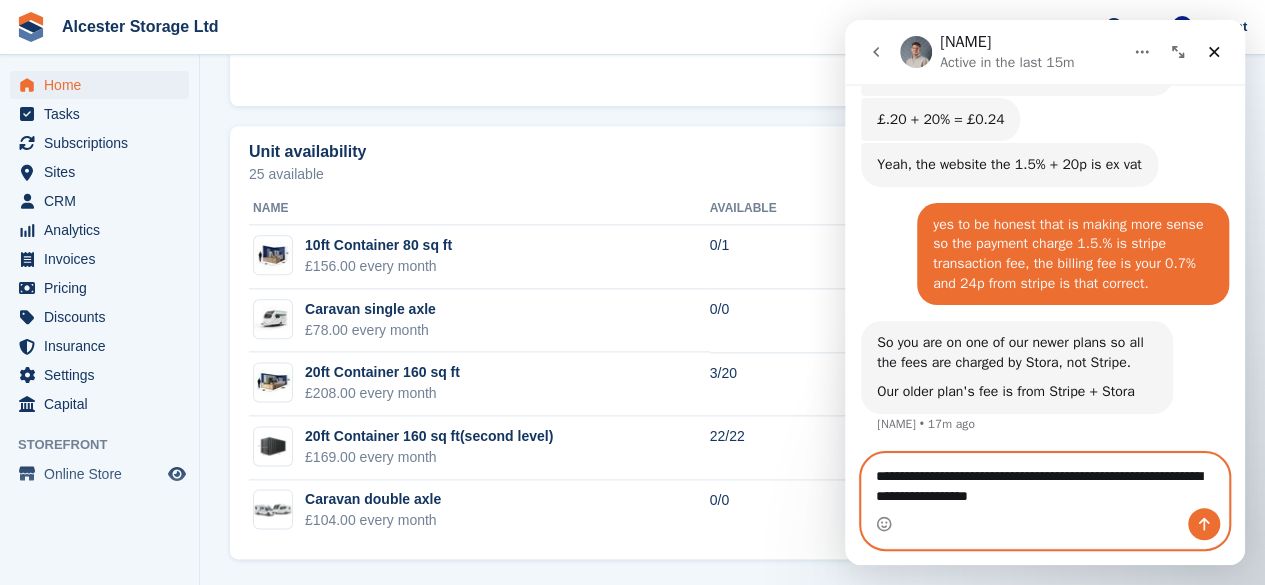 type on "**********" 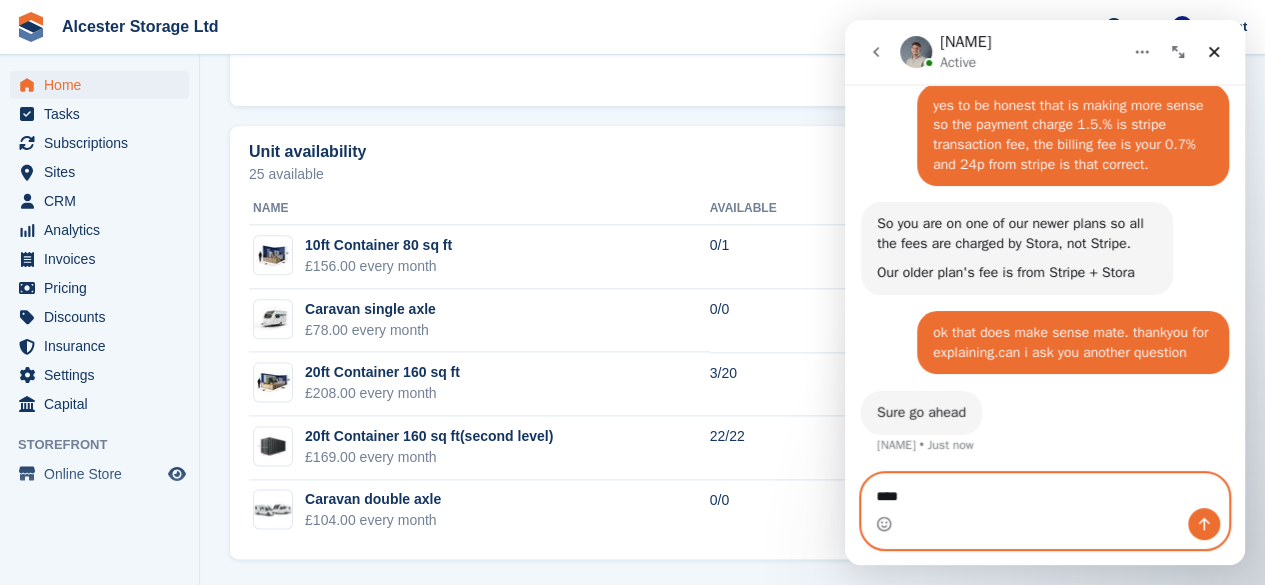 scroll, scrollTop: 3644, scrollLeft: 0, axis: vertical 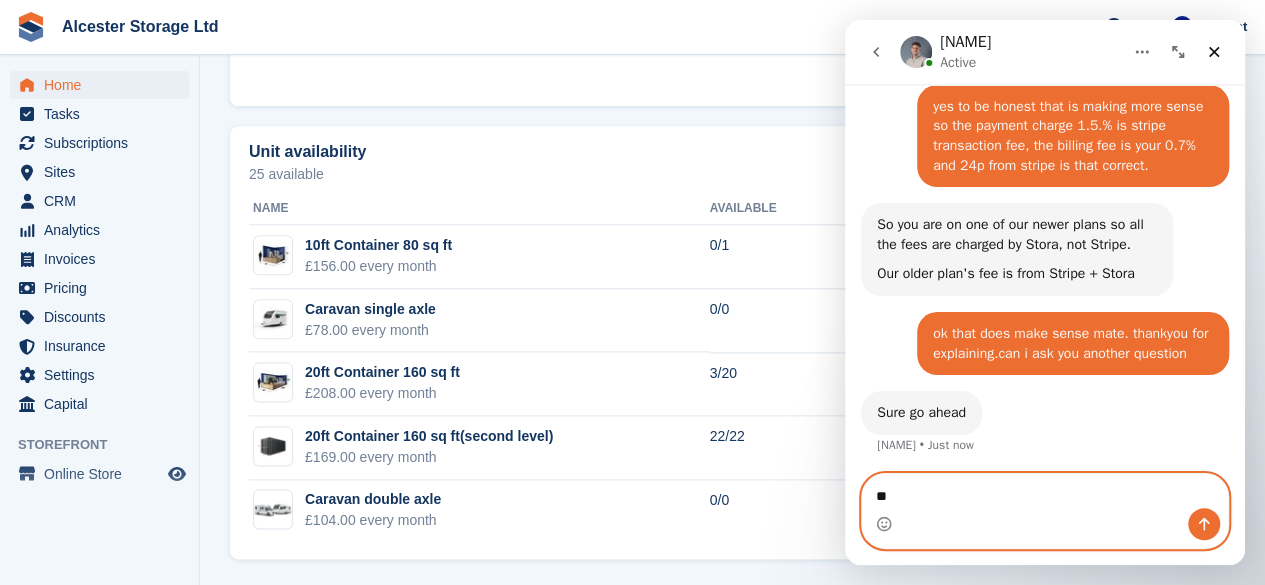 type on "*" 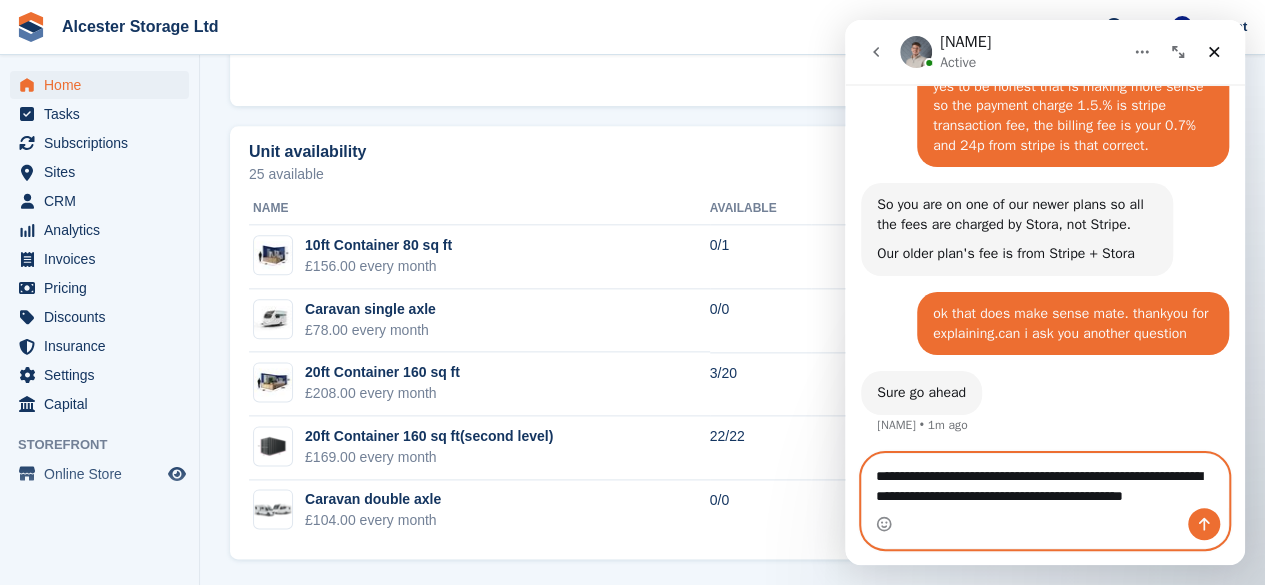 scroll, scrollTop: 3684, scrollLeft: 0, axis: vertical 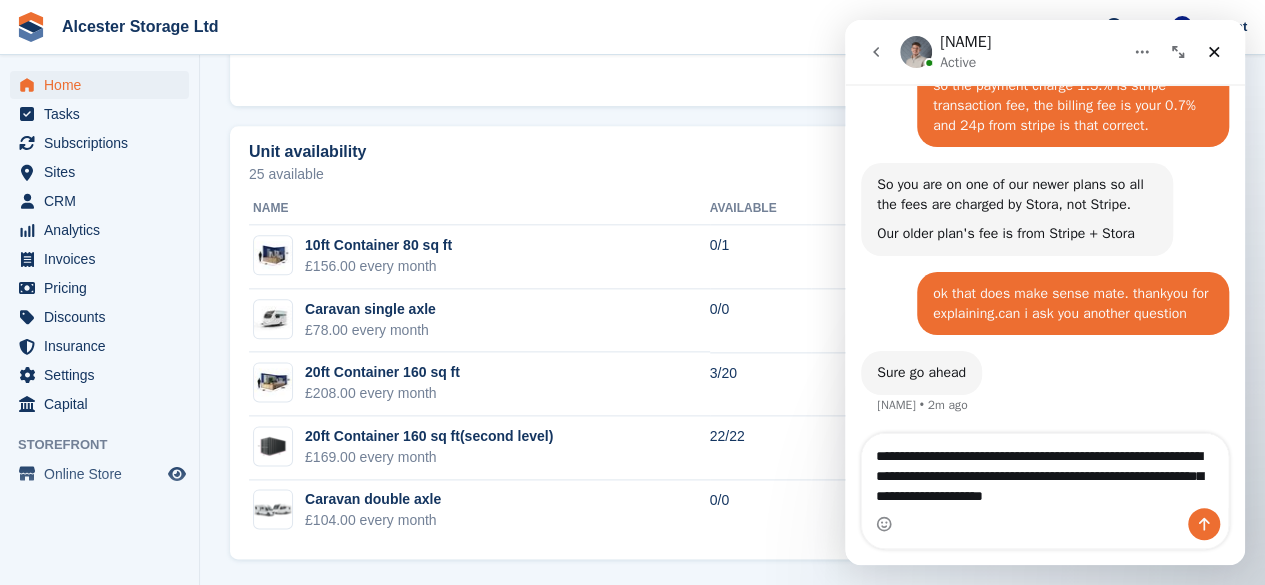 click on "yes to be honest that is making more sense so the payment charge 1.5.% is stripe transaction fee, the billing fee is your 0.7% and 24p from stripe is that correct." at bounding box center (1073, 96) 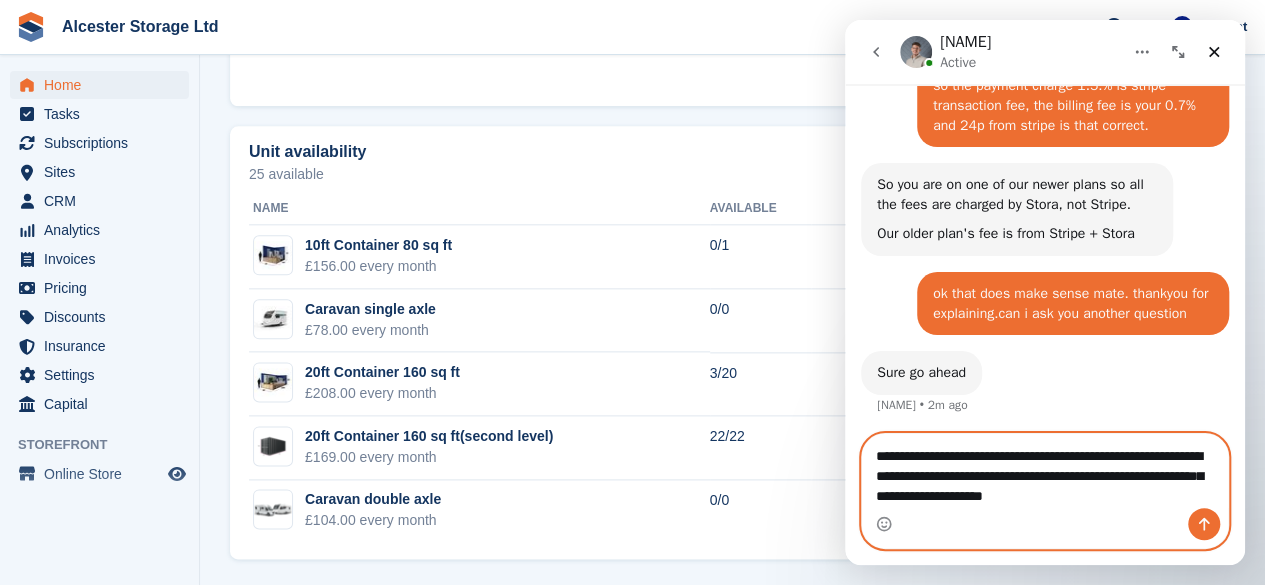 click on "**********" at bounding box center (1045, 471) 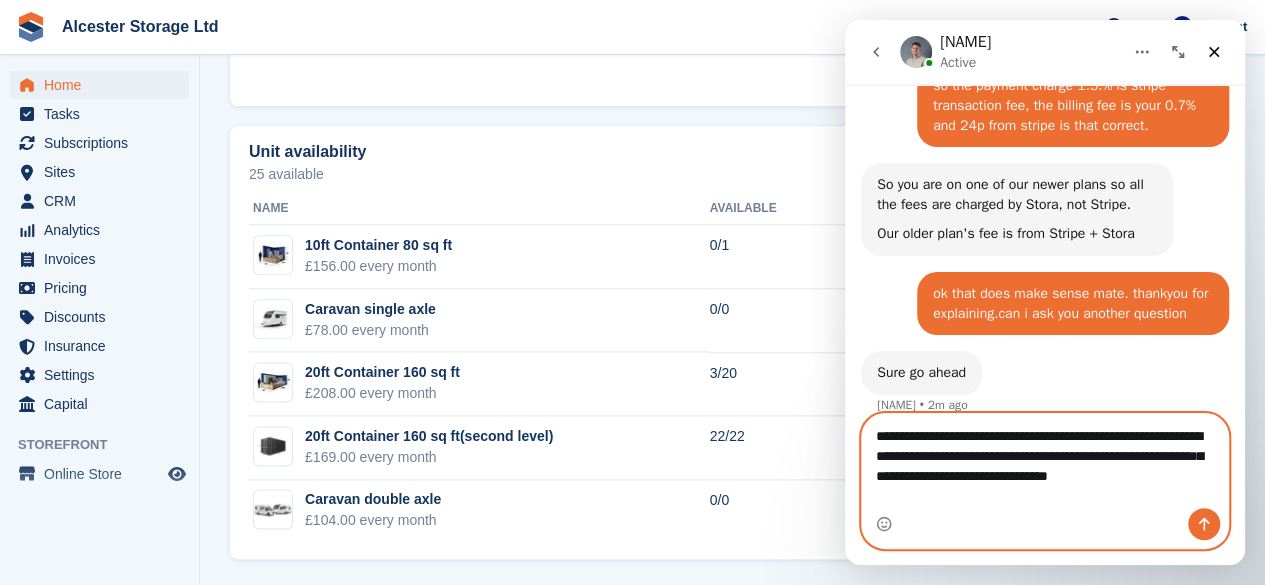 scroll, scrollTop: 3704, scrollLeft: 0, axis: vertical 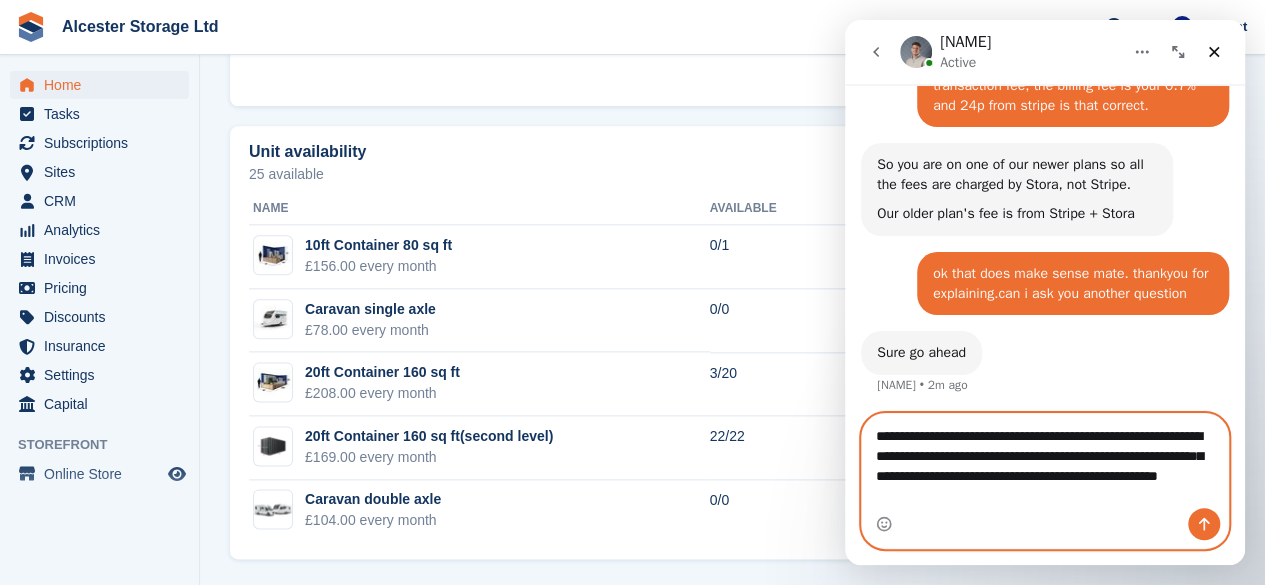 type on "**********" 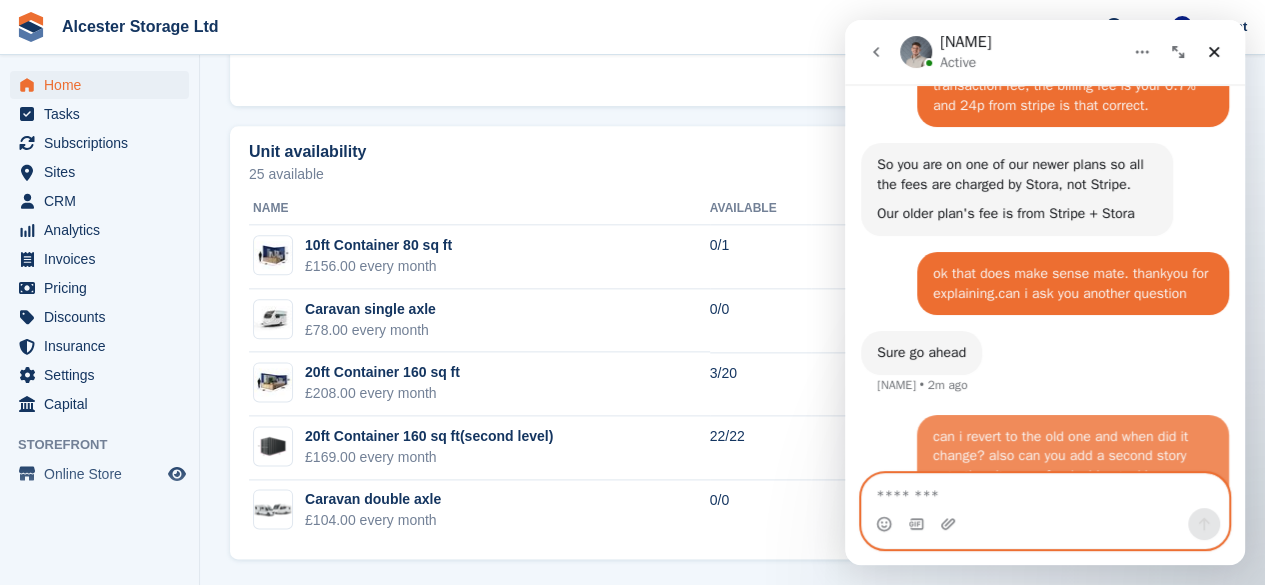 scroll, scrollTop: 3782, scrollLeft: 0, axis: vertical 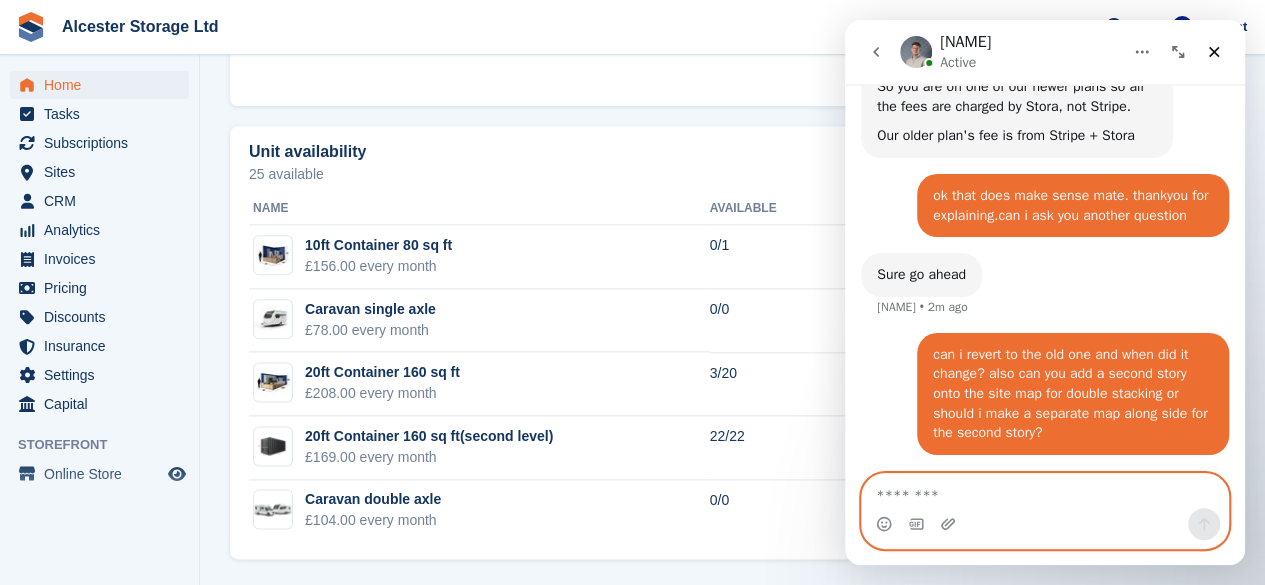 type 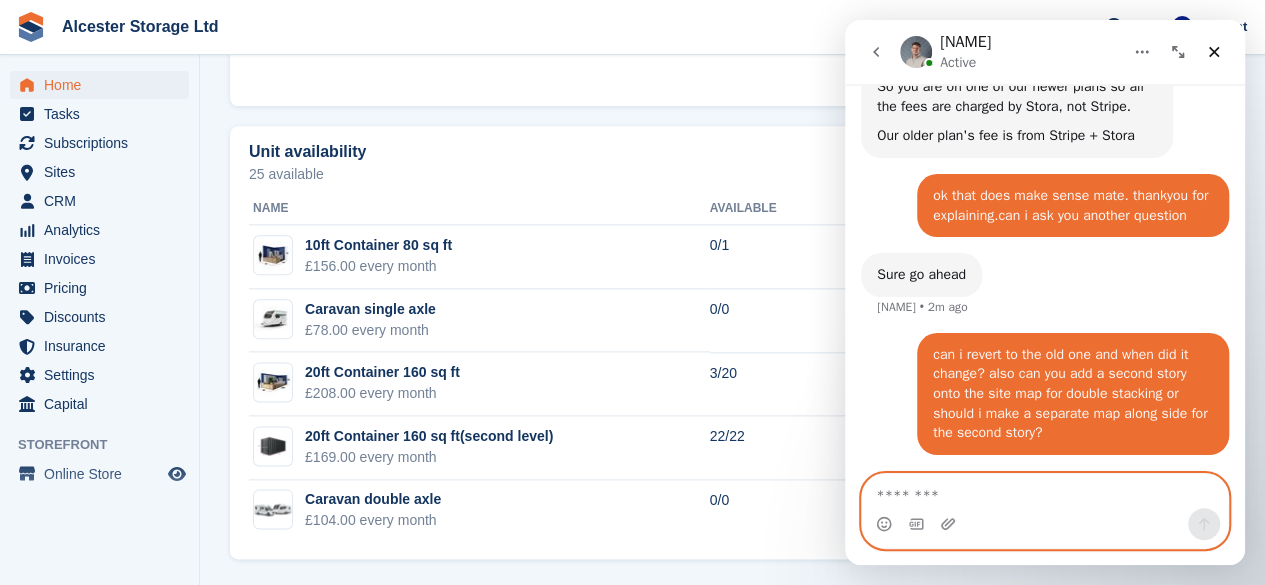 click at bounding box center [1045, 491] 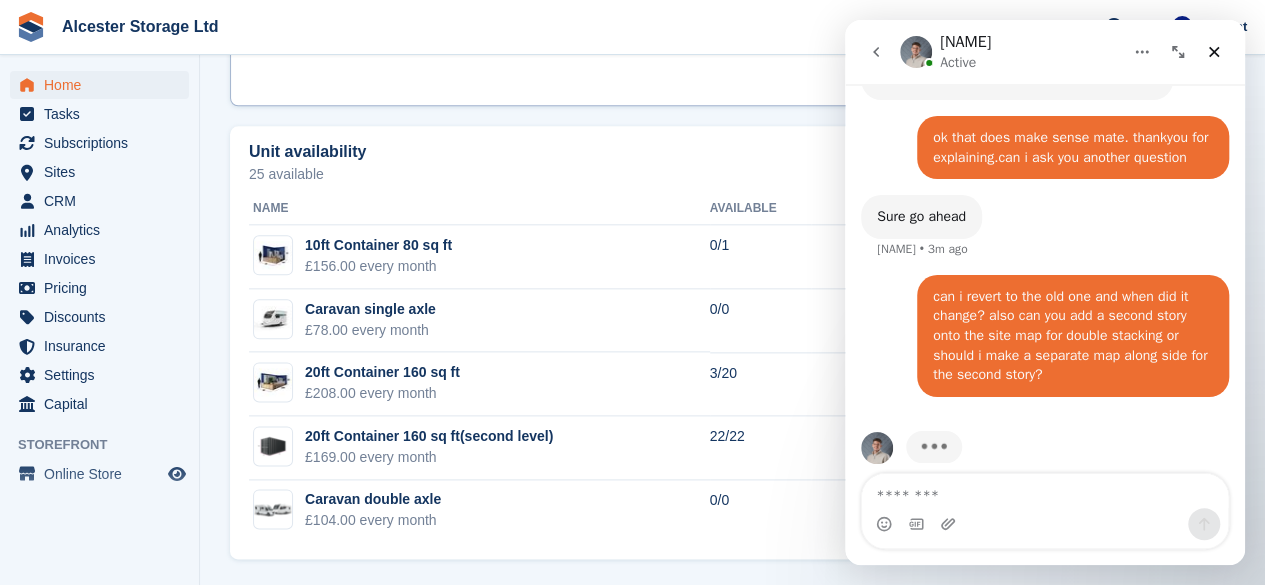 scroll, scrollTop: 3860, scrollLeft: 0, axis: vertical 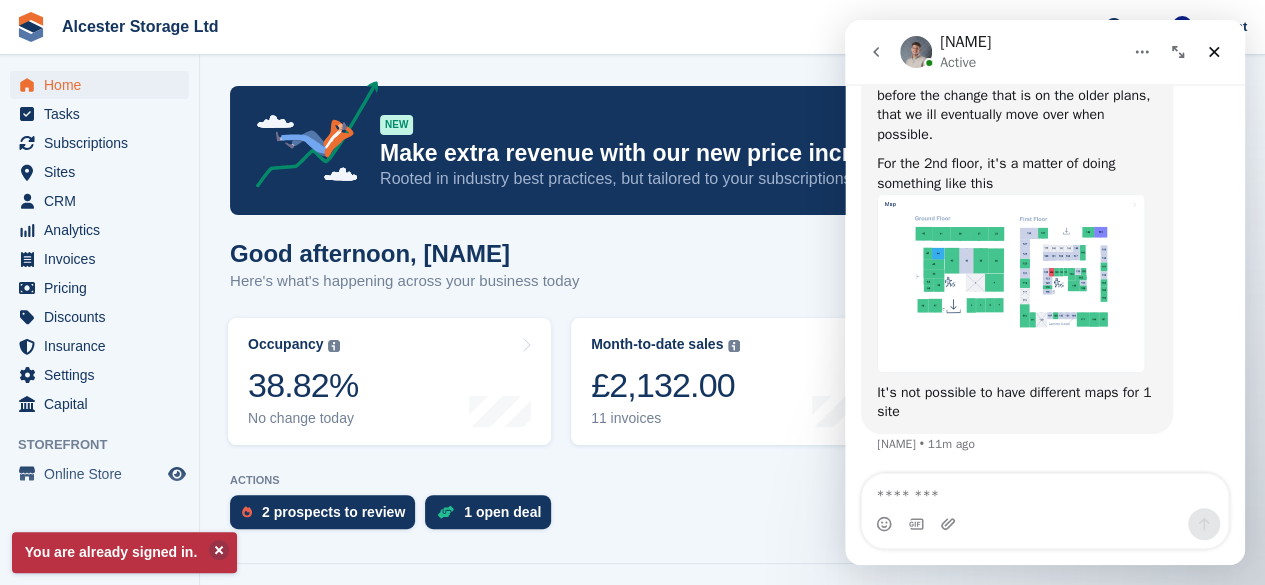 click at bounding box center [1045, 491] 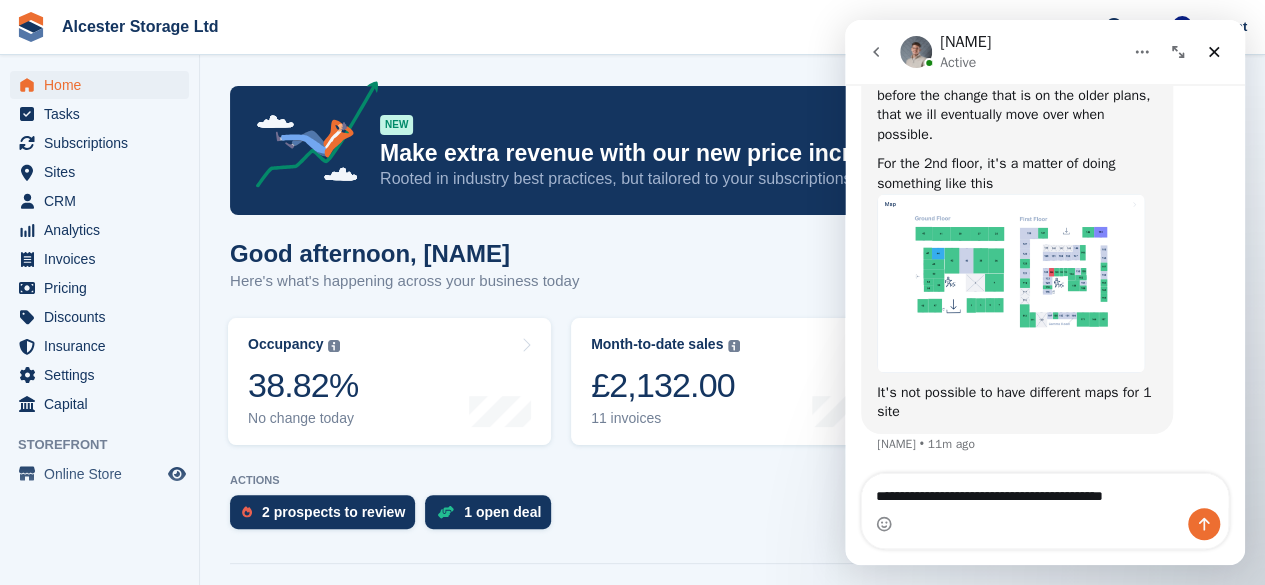 type on "**********" 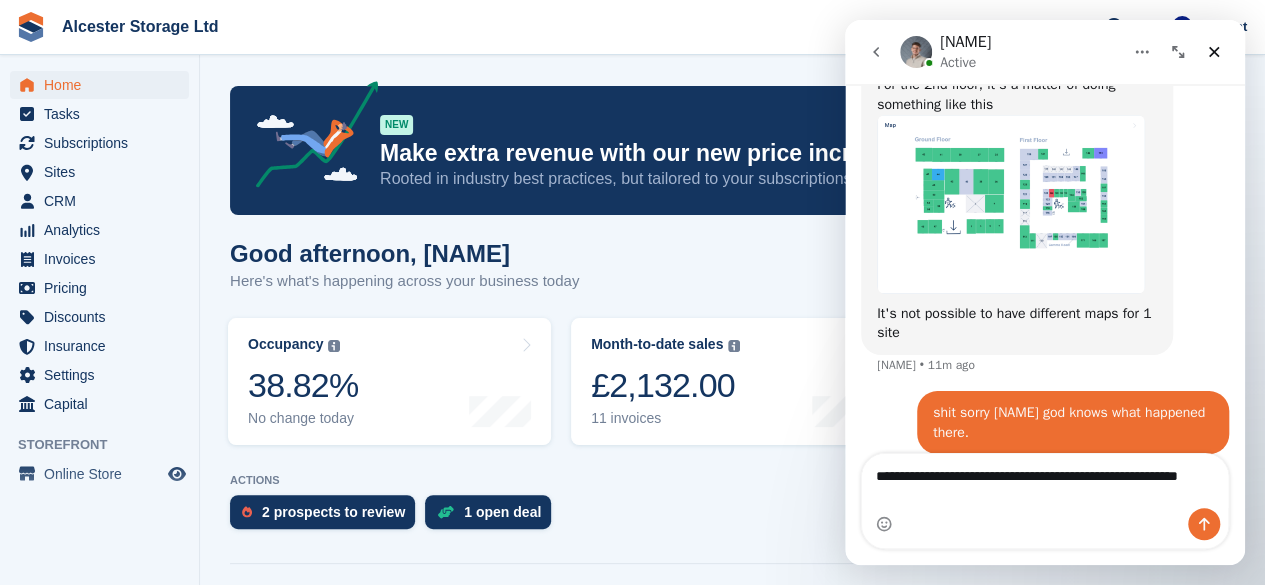 scroll, scrollTop: 4277, scrollLeft: 0, axis: vertical 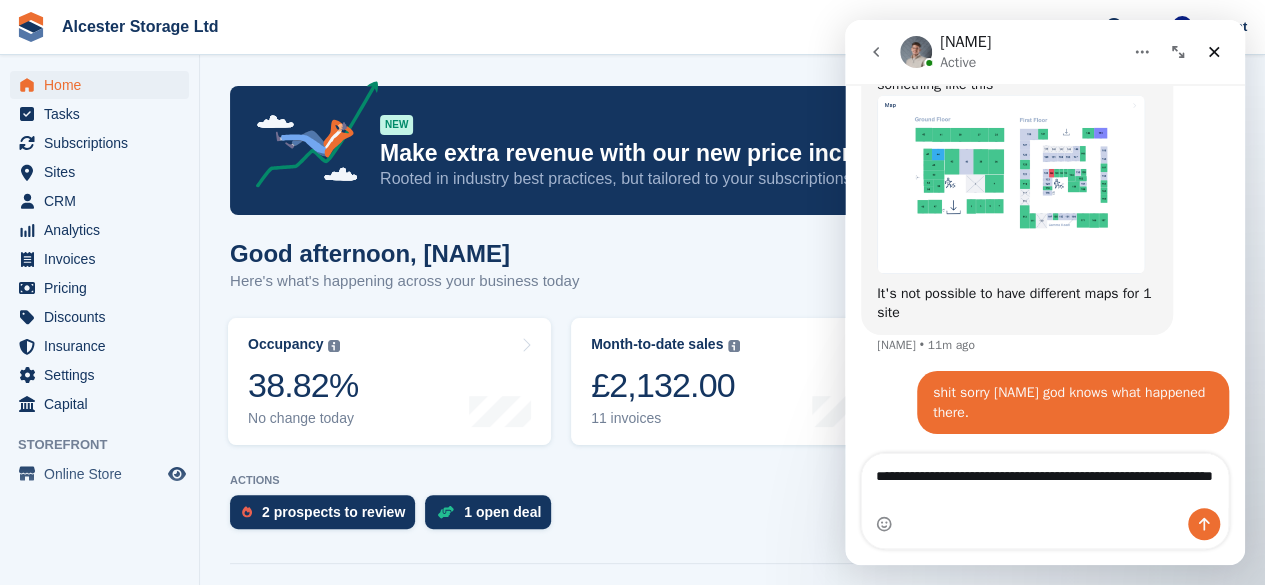type on "**********" 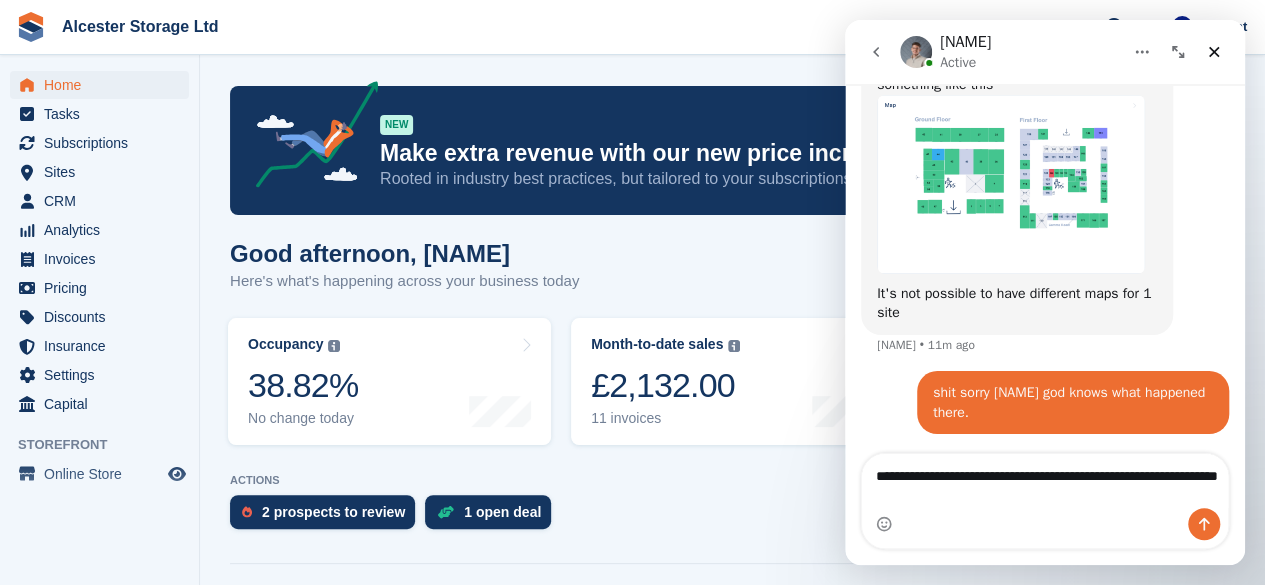 type 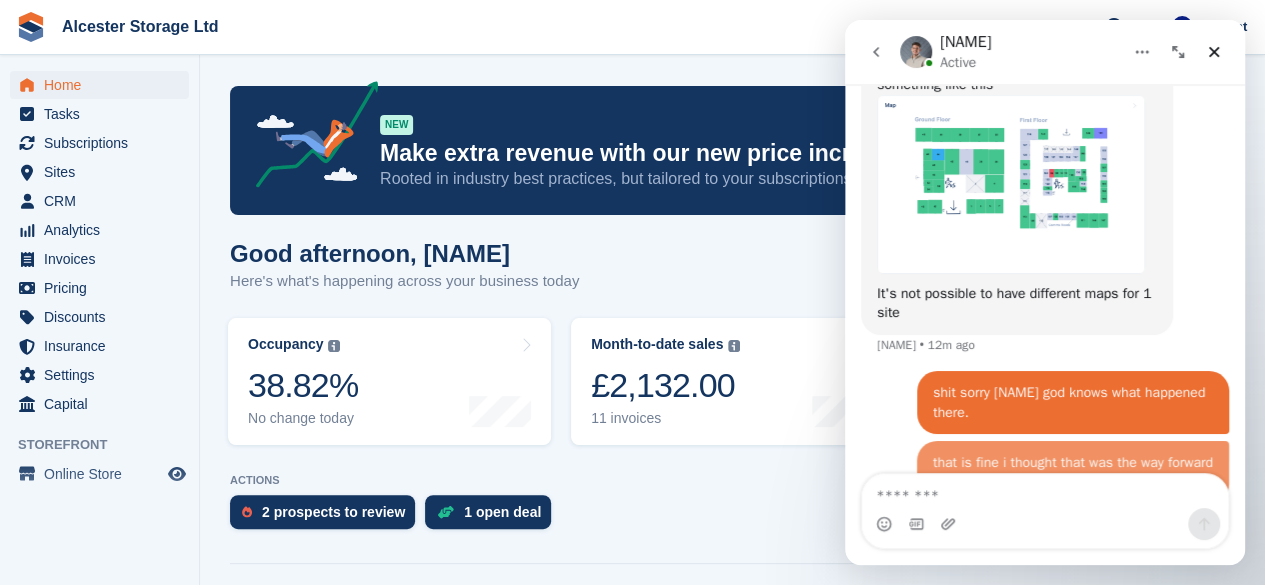scroll, scrollTop: 4322, scrollLeft: 0, axis: vertical 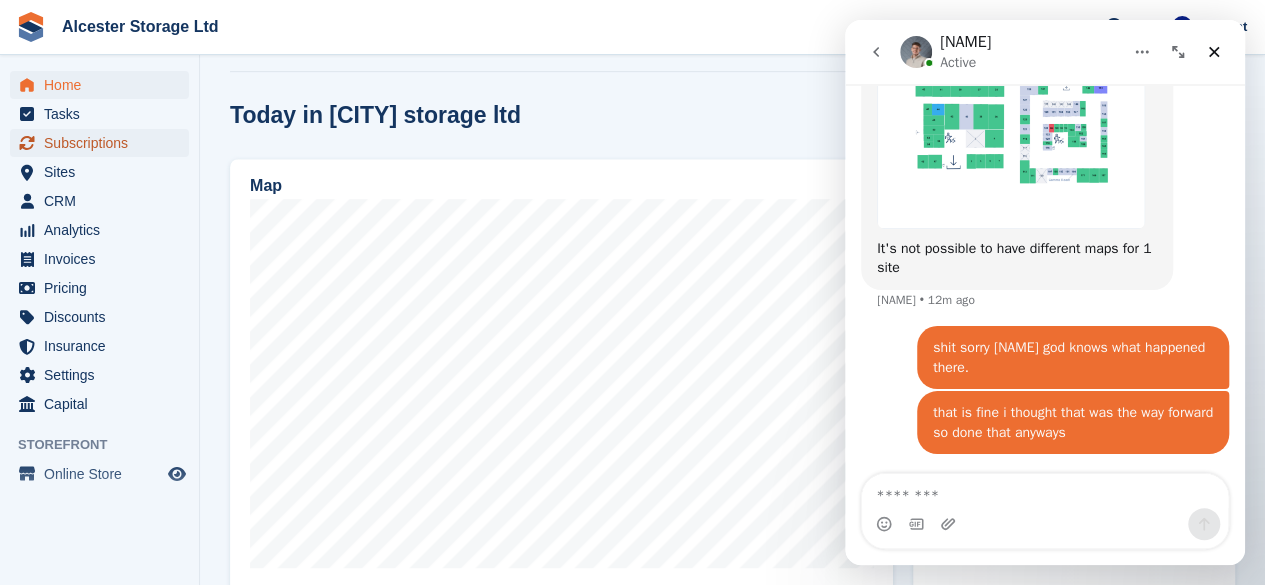 click on "Subscriptions" at bounding box center [104, 143] 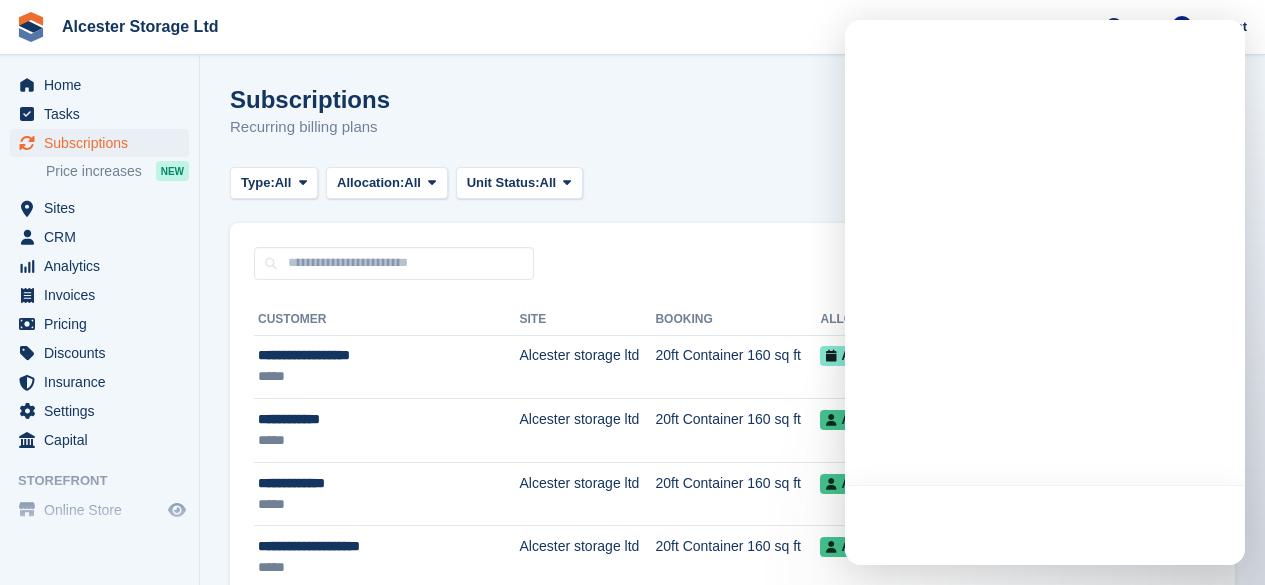 scroll, scrollTop: 0, scrollLeft: 0, axis: both 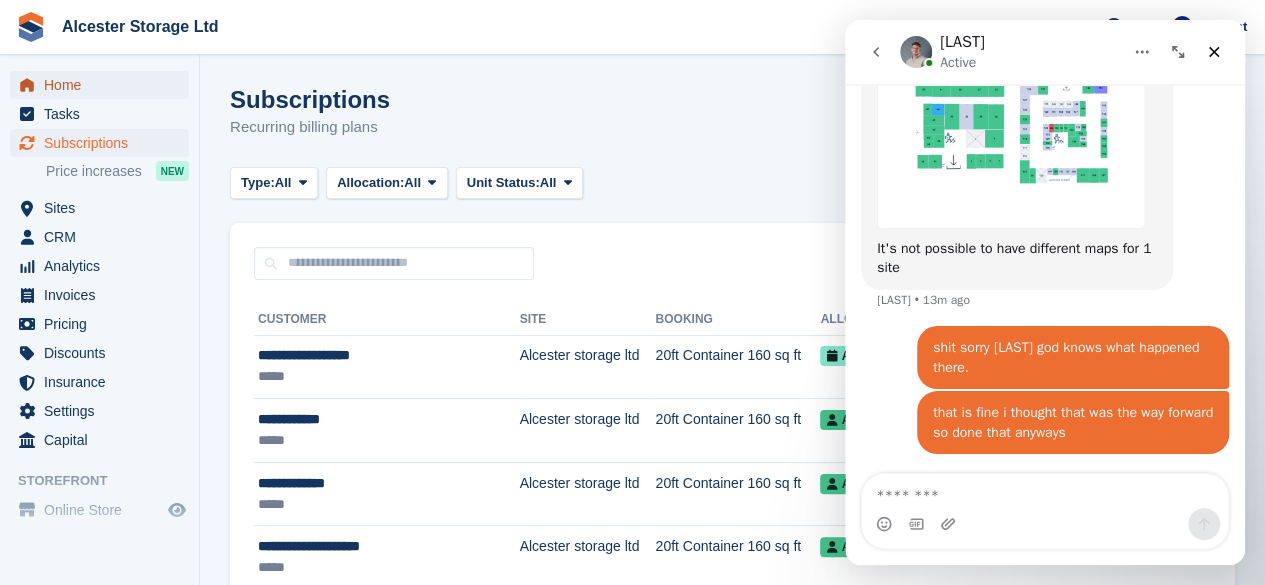 click on "Home" at bounding box center (104, 85) 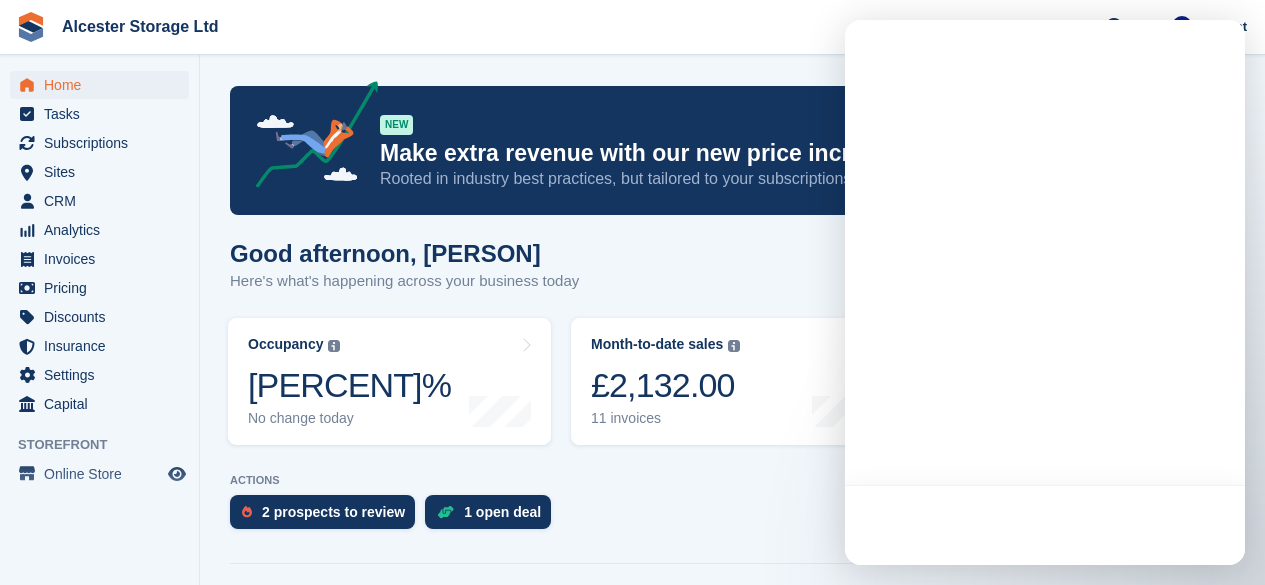 scroll, scrollTop: 0, scrollLeft: 0, axis: both 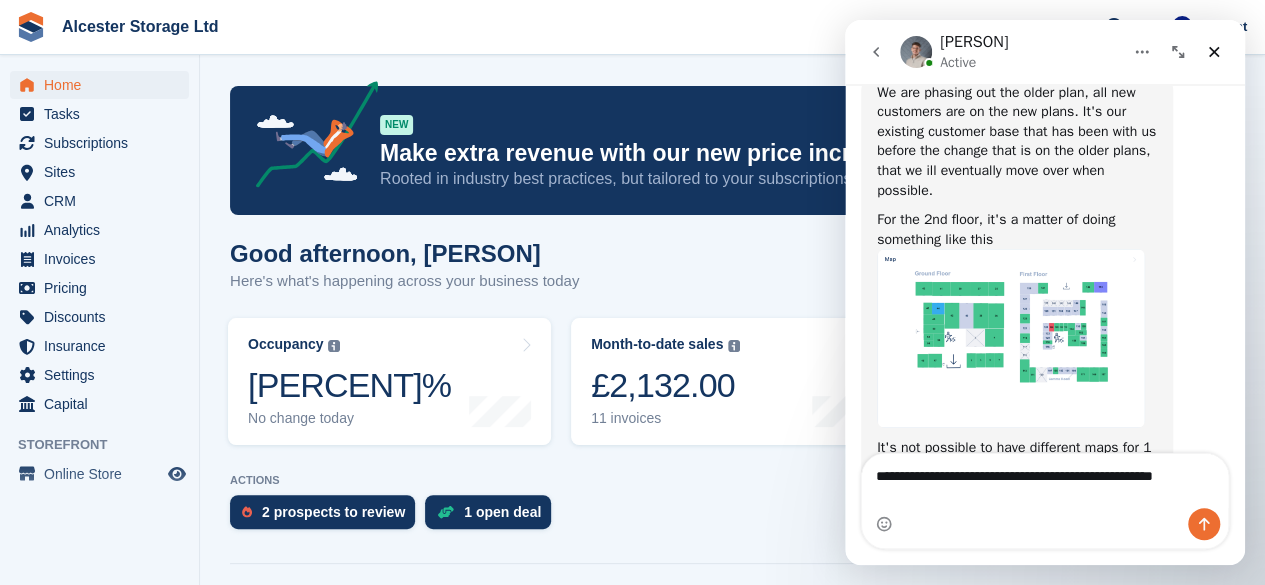 type on "**********" 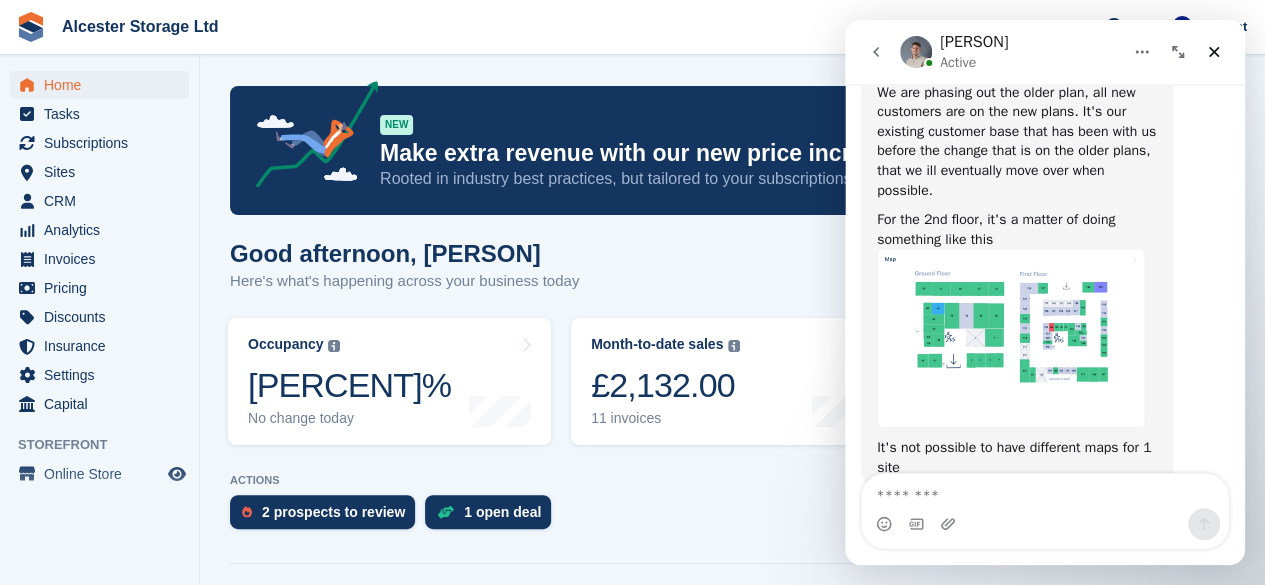 scroll, scrollTop: 4530, scrollLeft: 0, axis: vertical 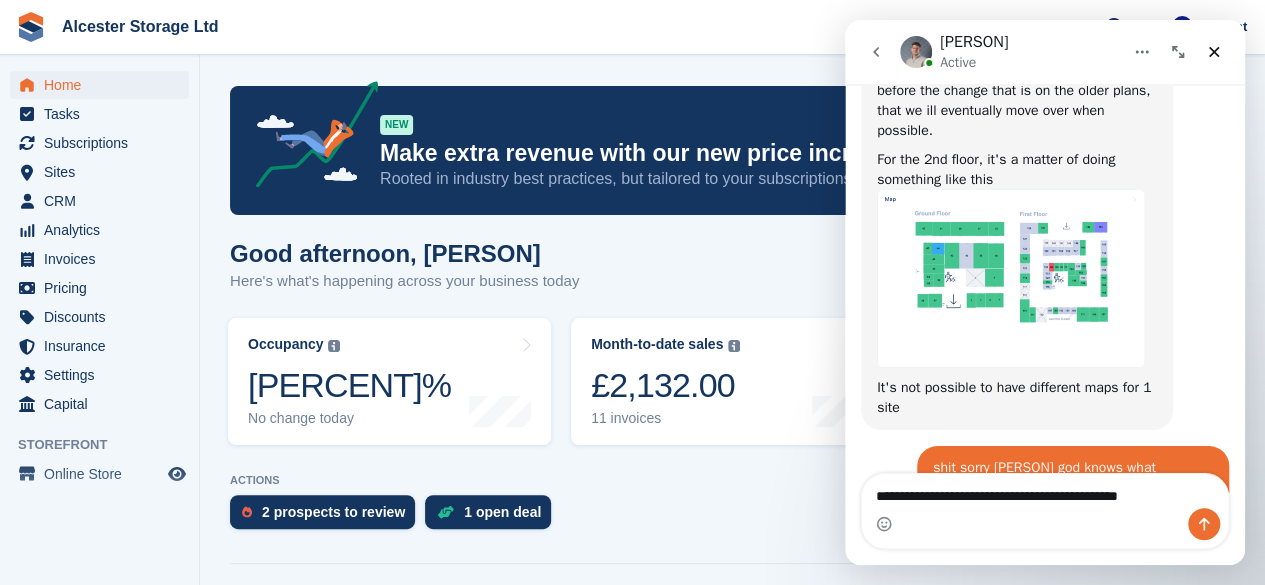 type on "**********" 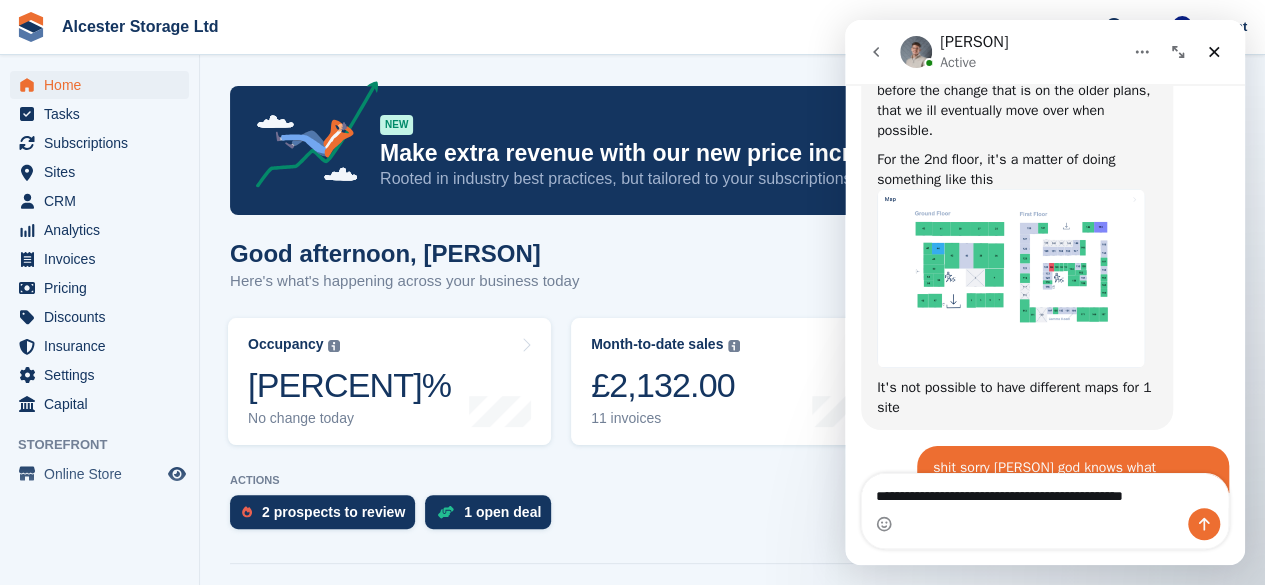 type 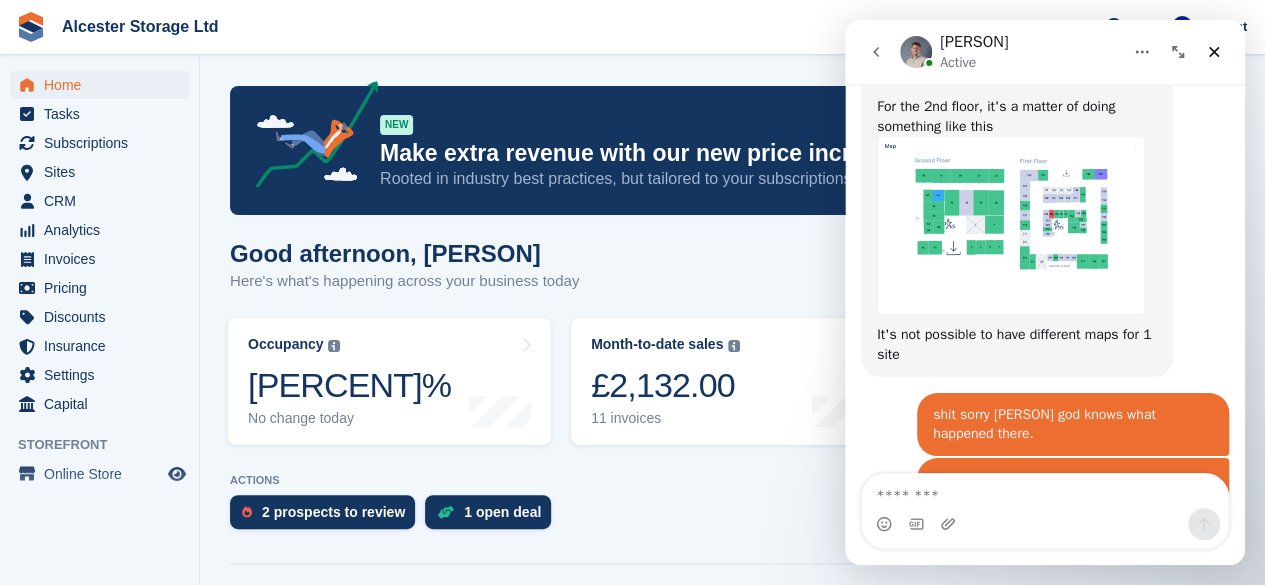 scroll, scrollTop: 4595, scrollLeft: 0, axis: vertical 